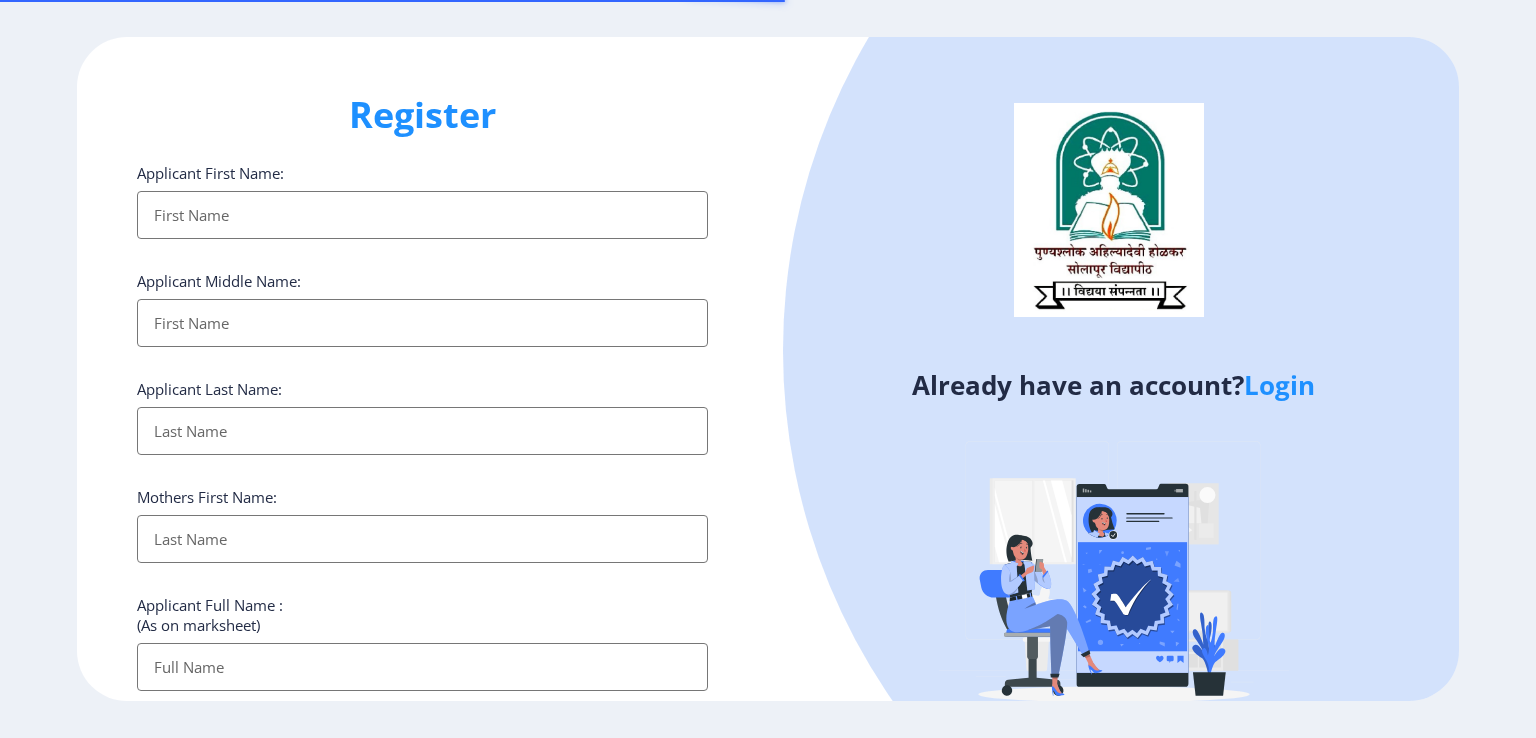 select 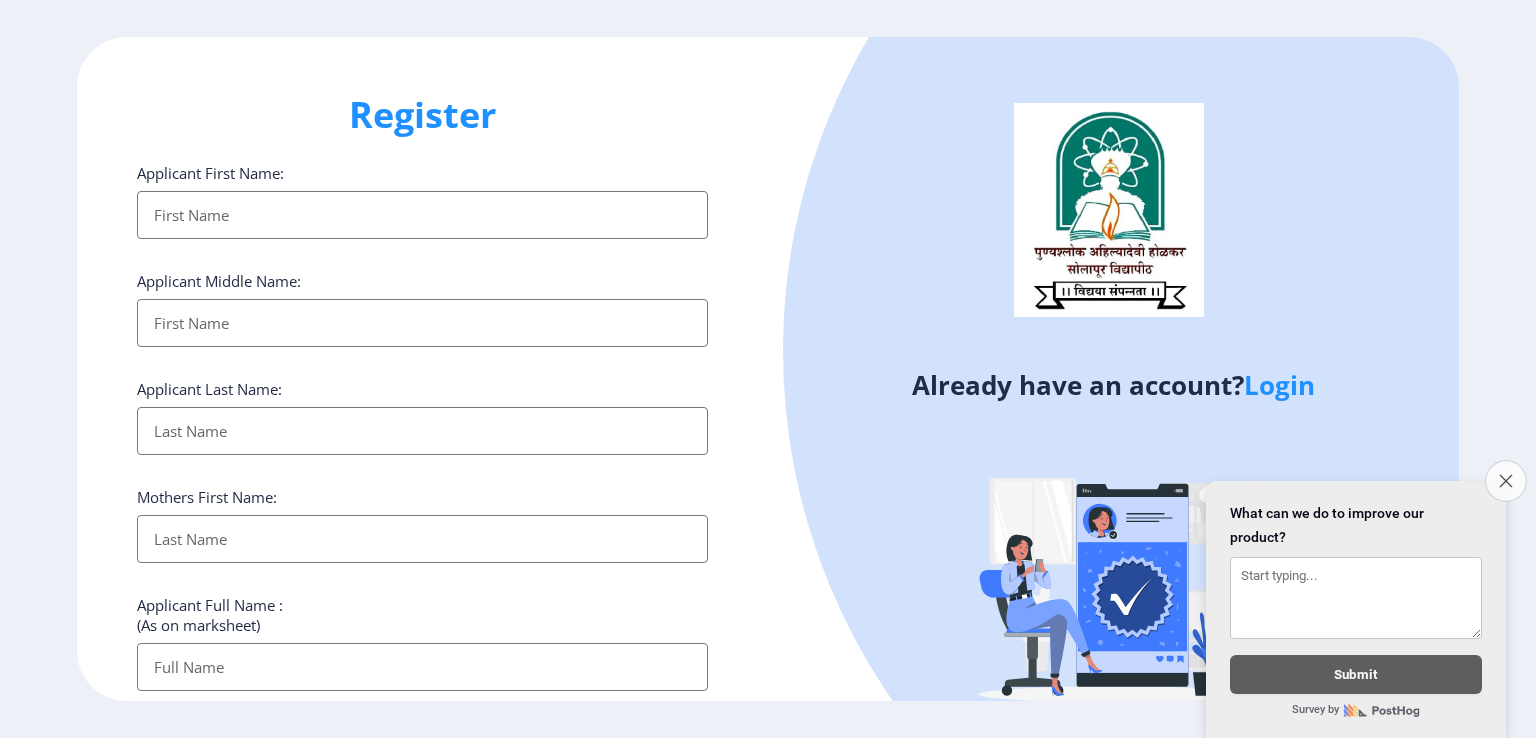 click on "Close survey" 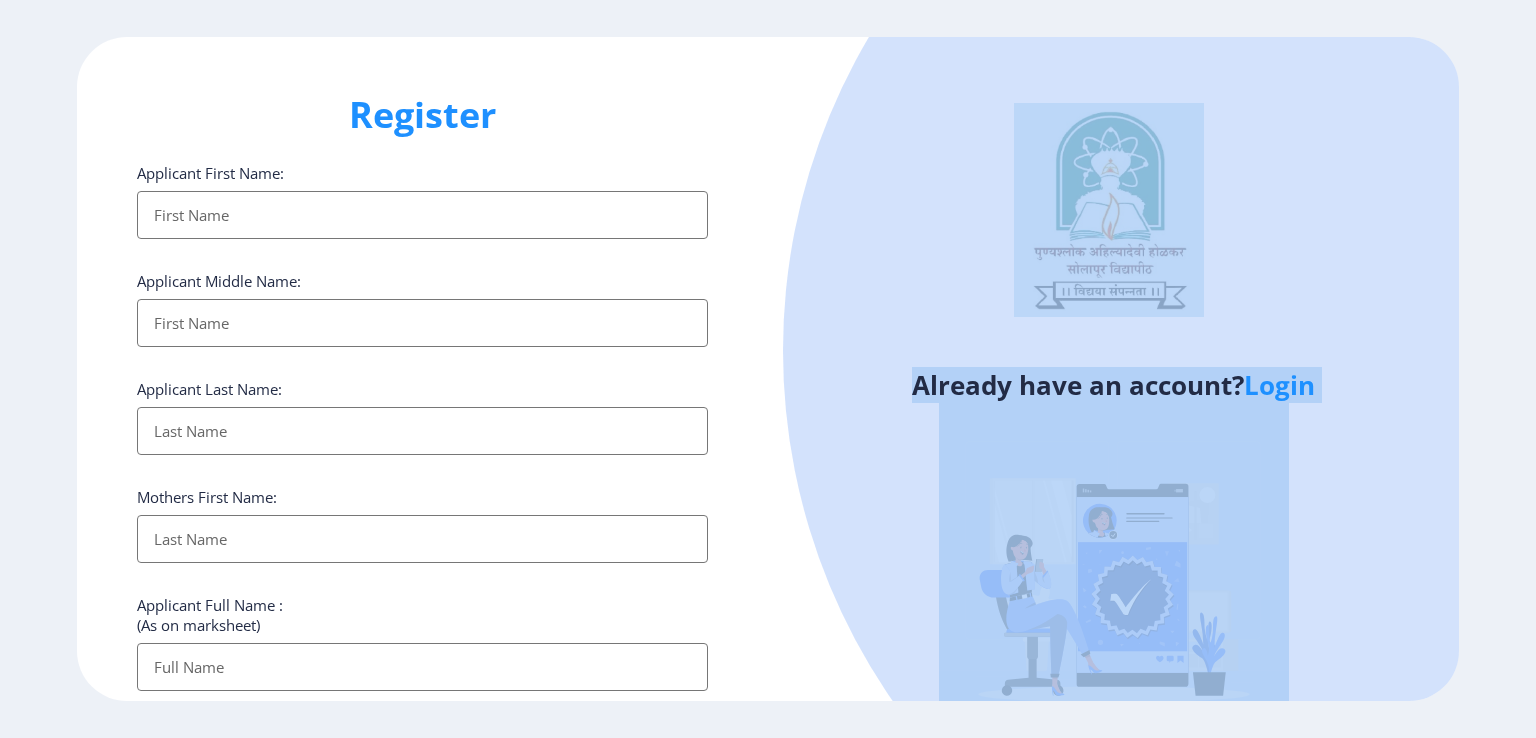 drag, startPoint x: 1528, startPoint y: 73, endPoint x: 1533, endPoint y: 453, distance: 380.0329 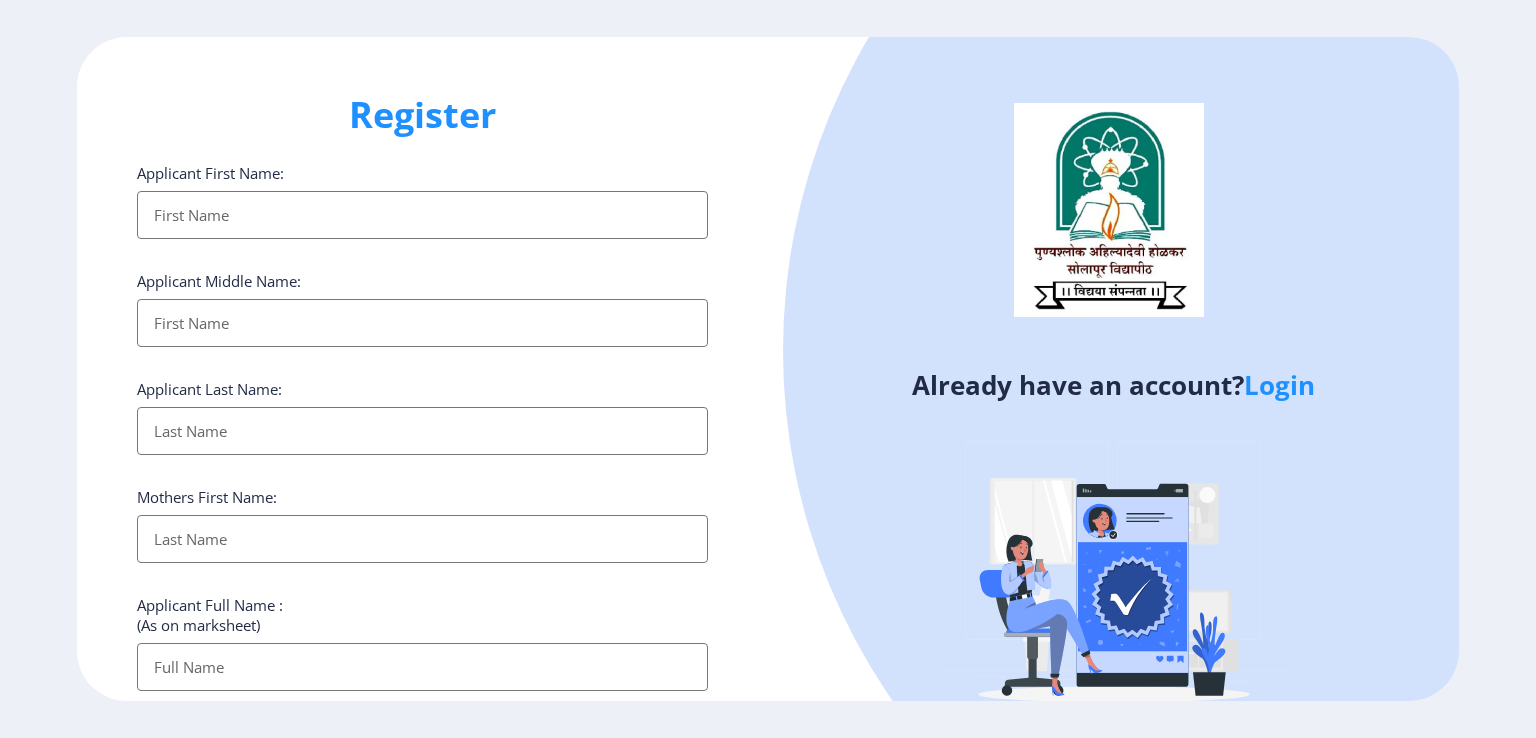 click on "Already have an account?  Login" 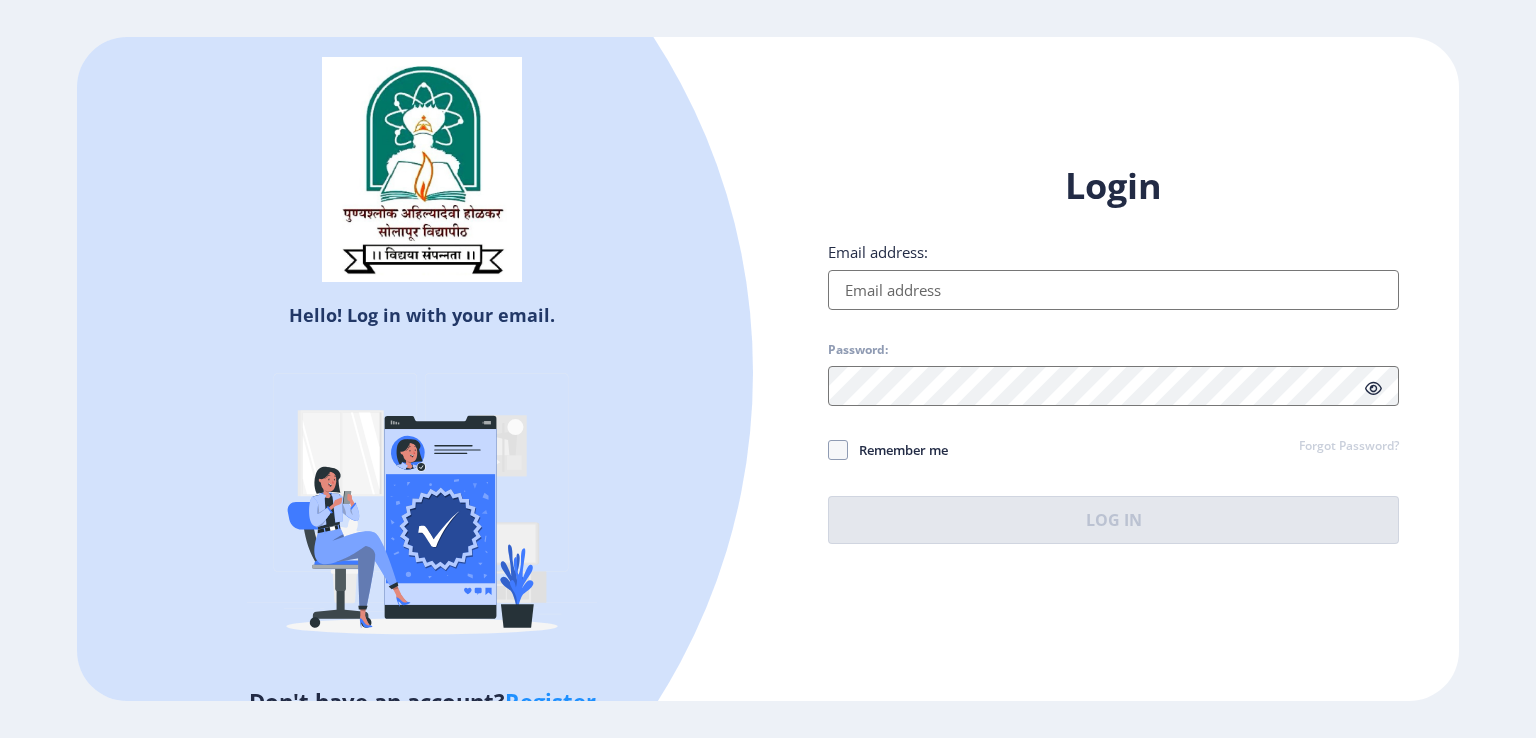 click on "Email address:" at bounding box center [1113, 290] 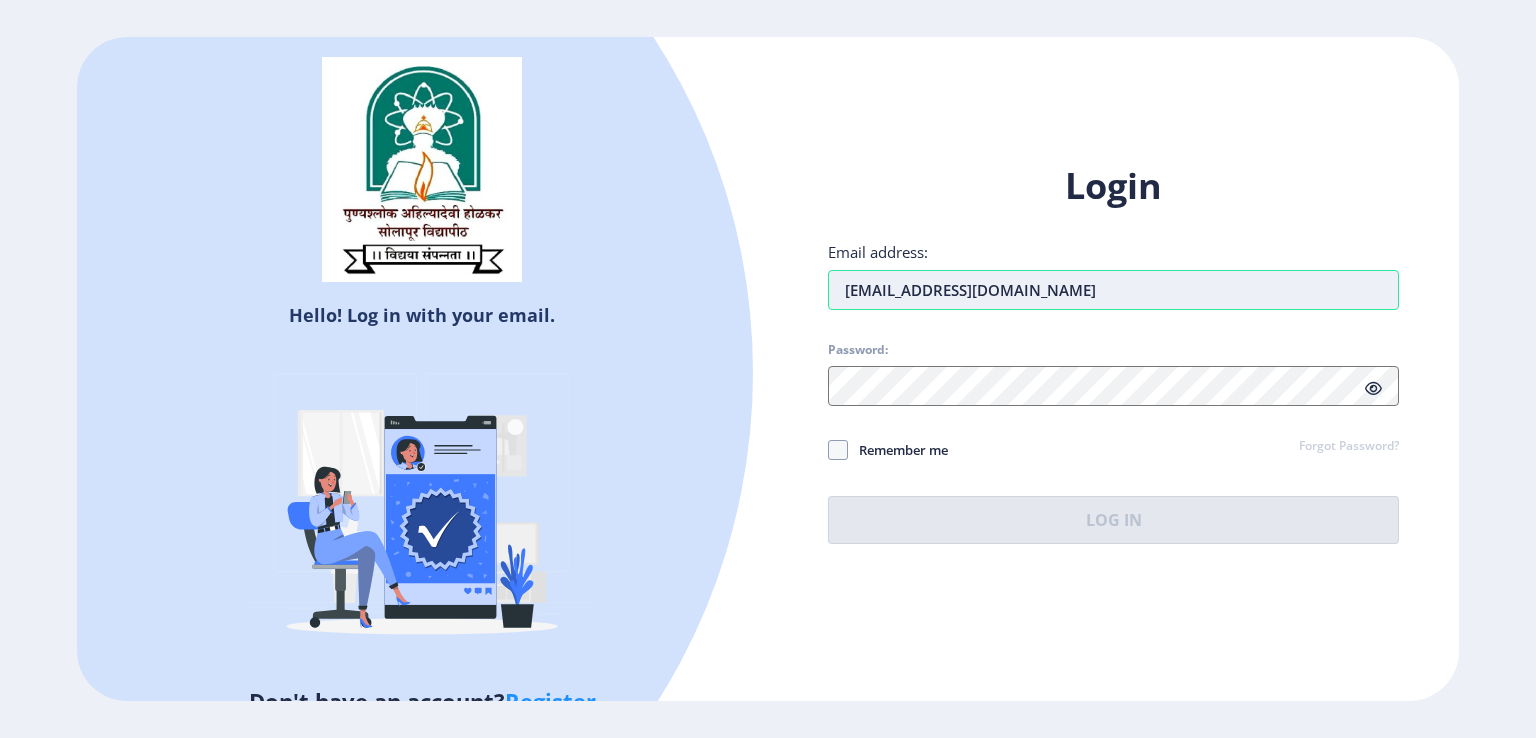 type on "[EMAIL_ADDRESS][DOMAIN_NAME]" 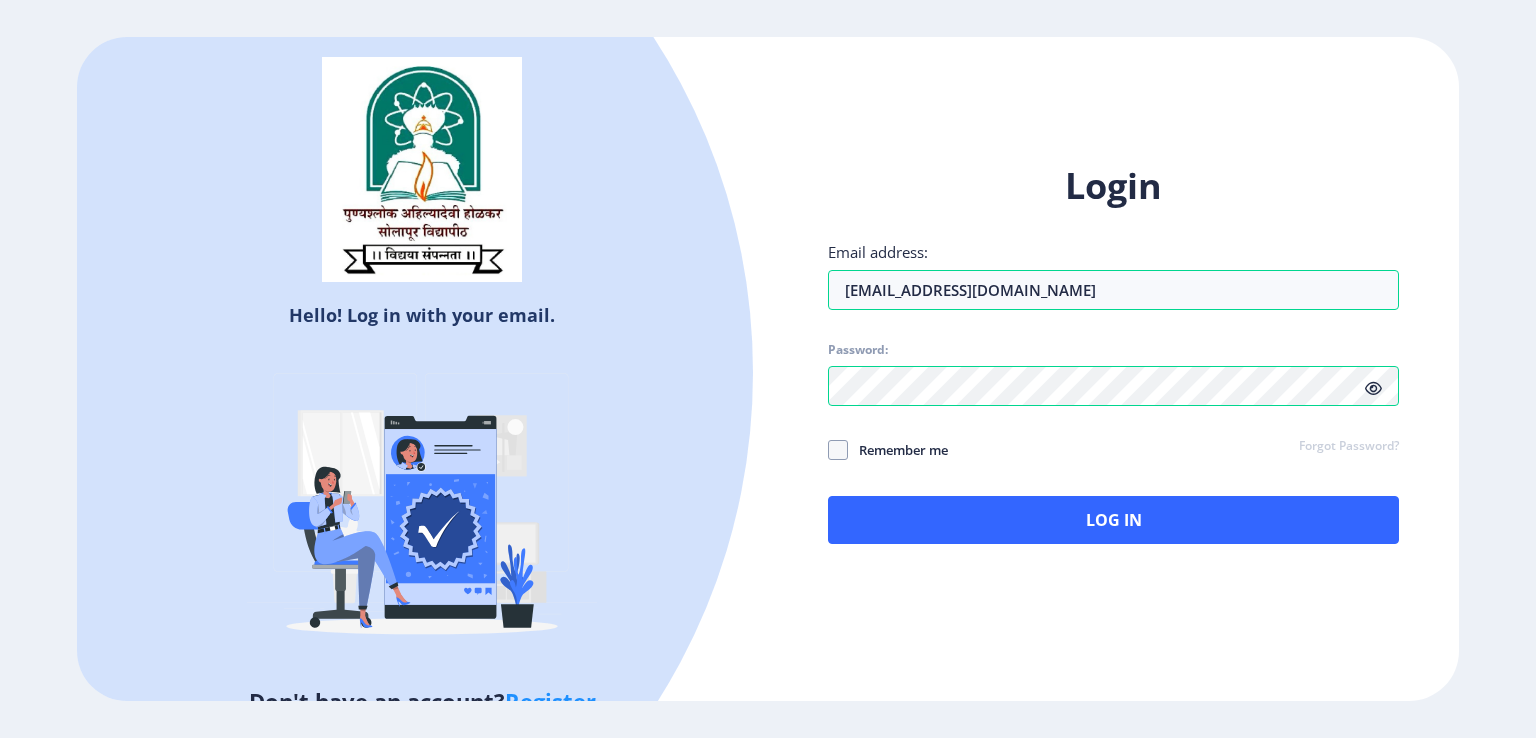 click 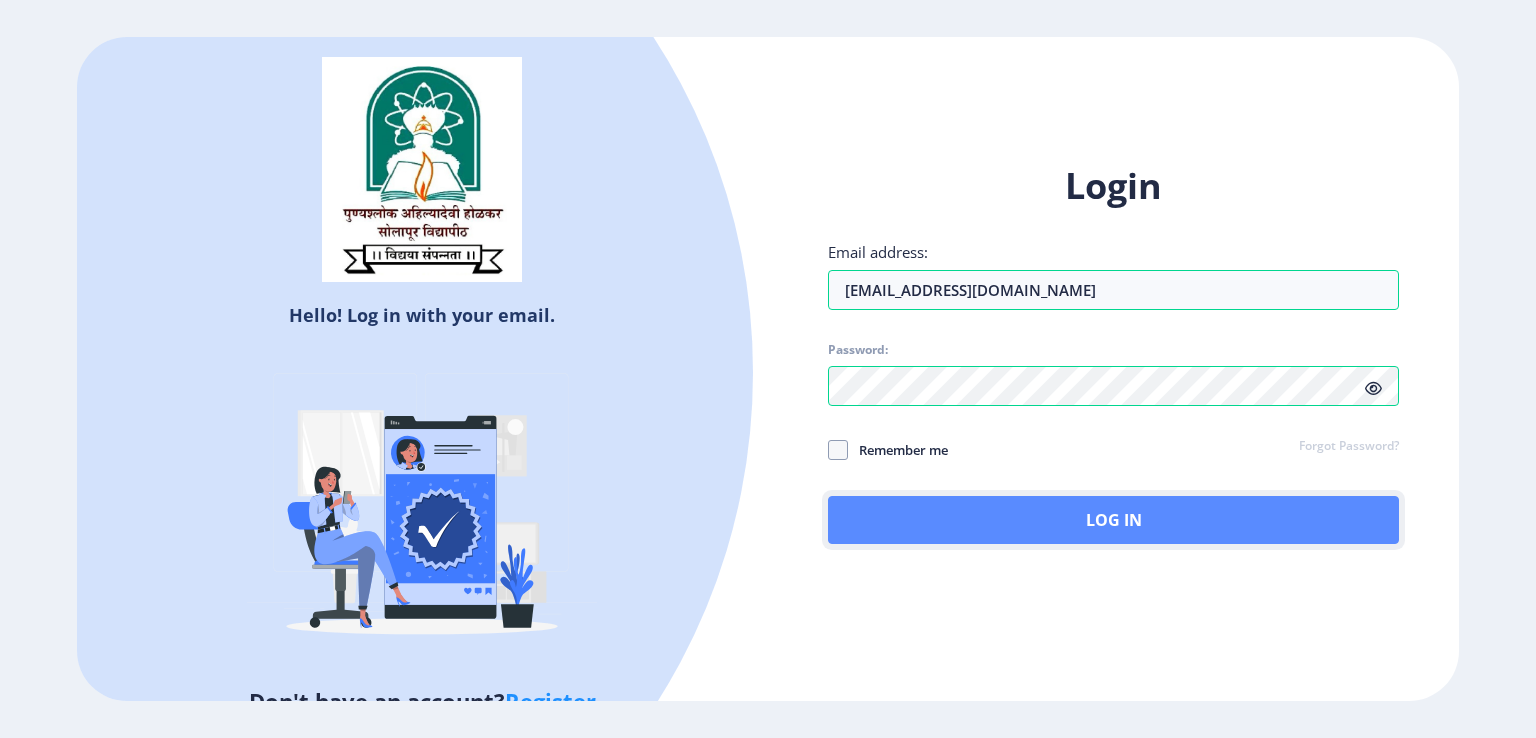 click on "Log In" 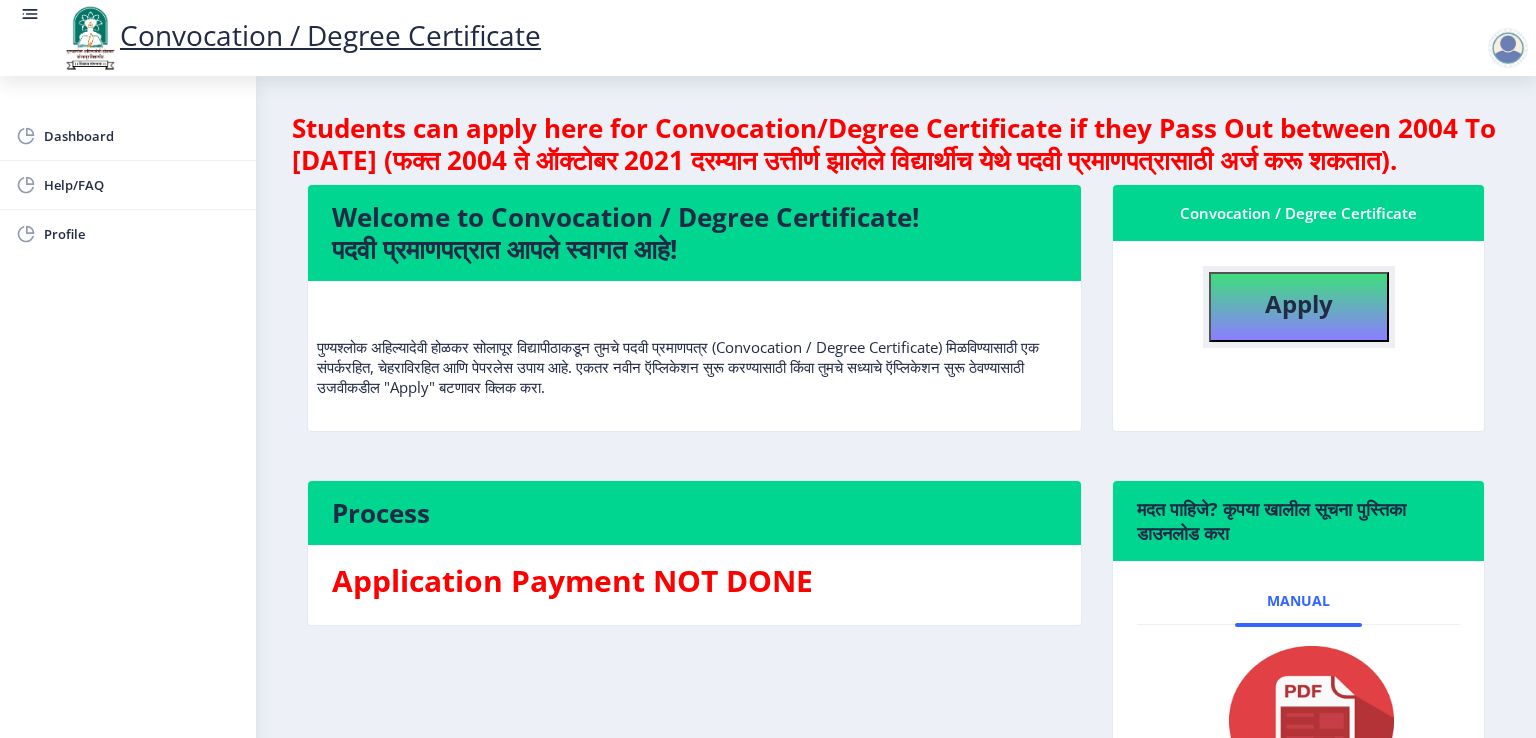 click on "Apply" 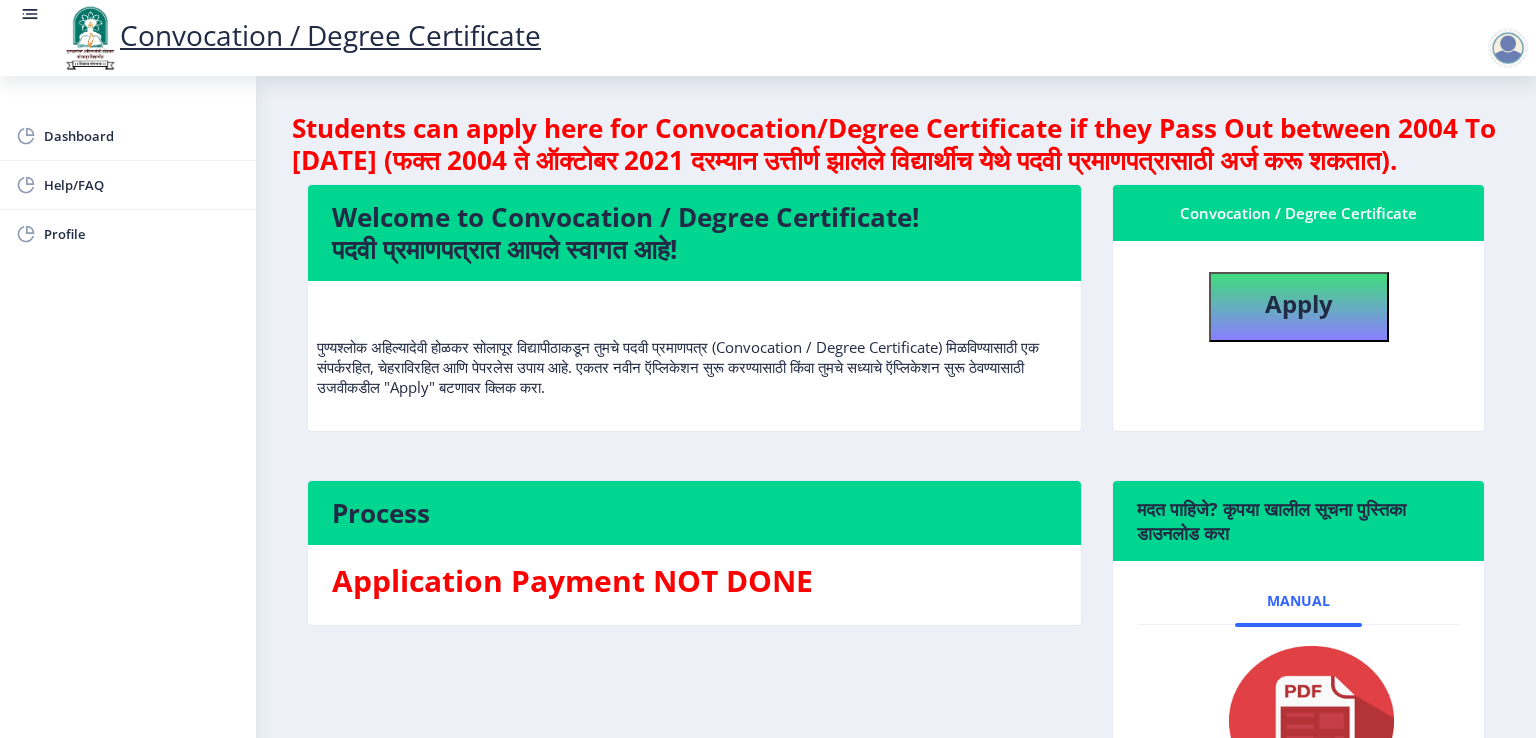 select 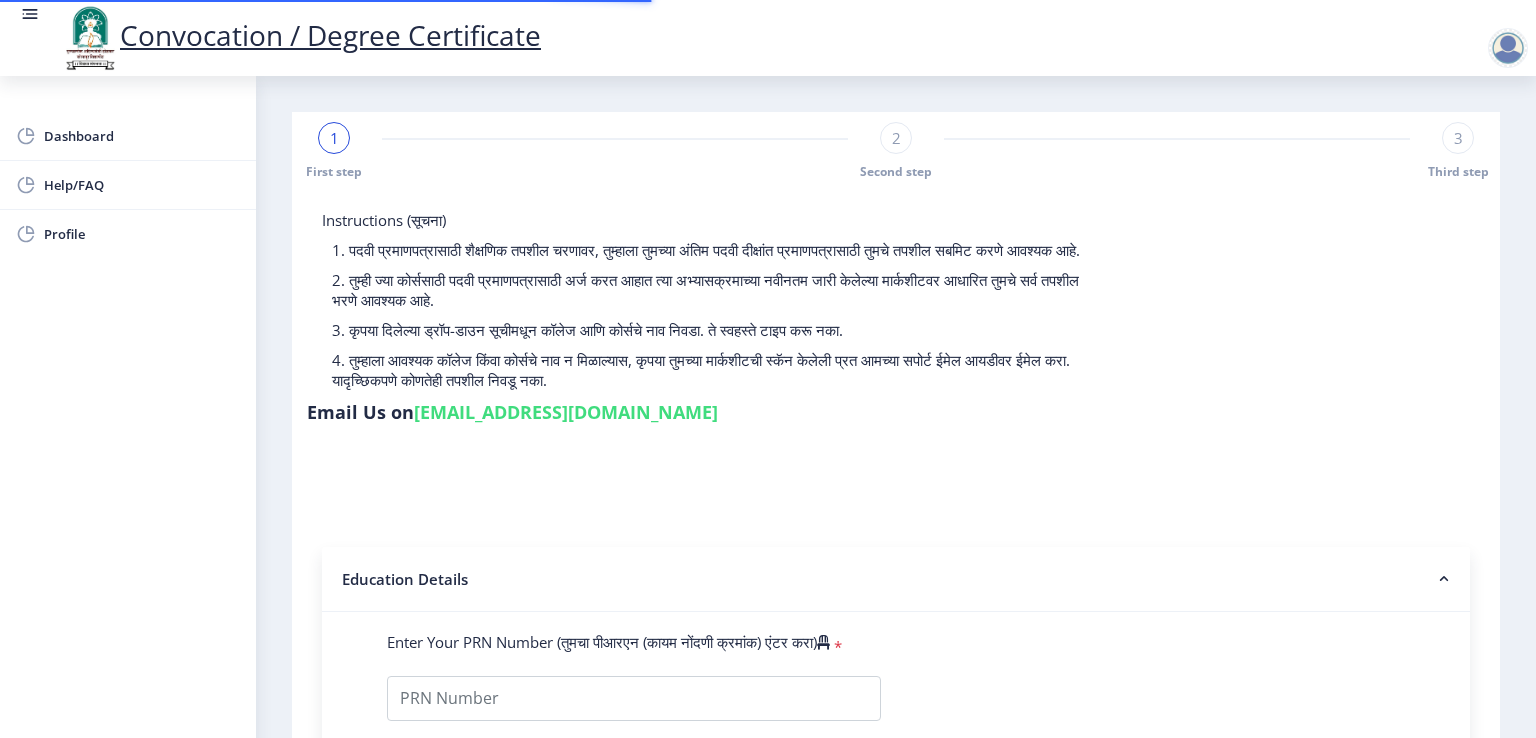 click on "Enter Your PRN Number (तुमचा पीआरएन (कायम नोंदणी क्रमांक) एंटर करा)   *" 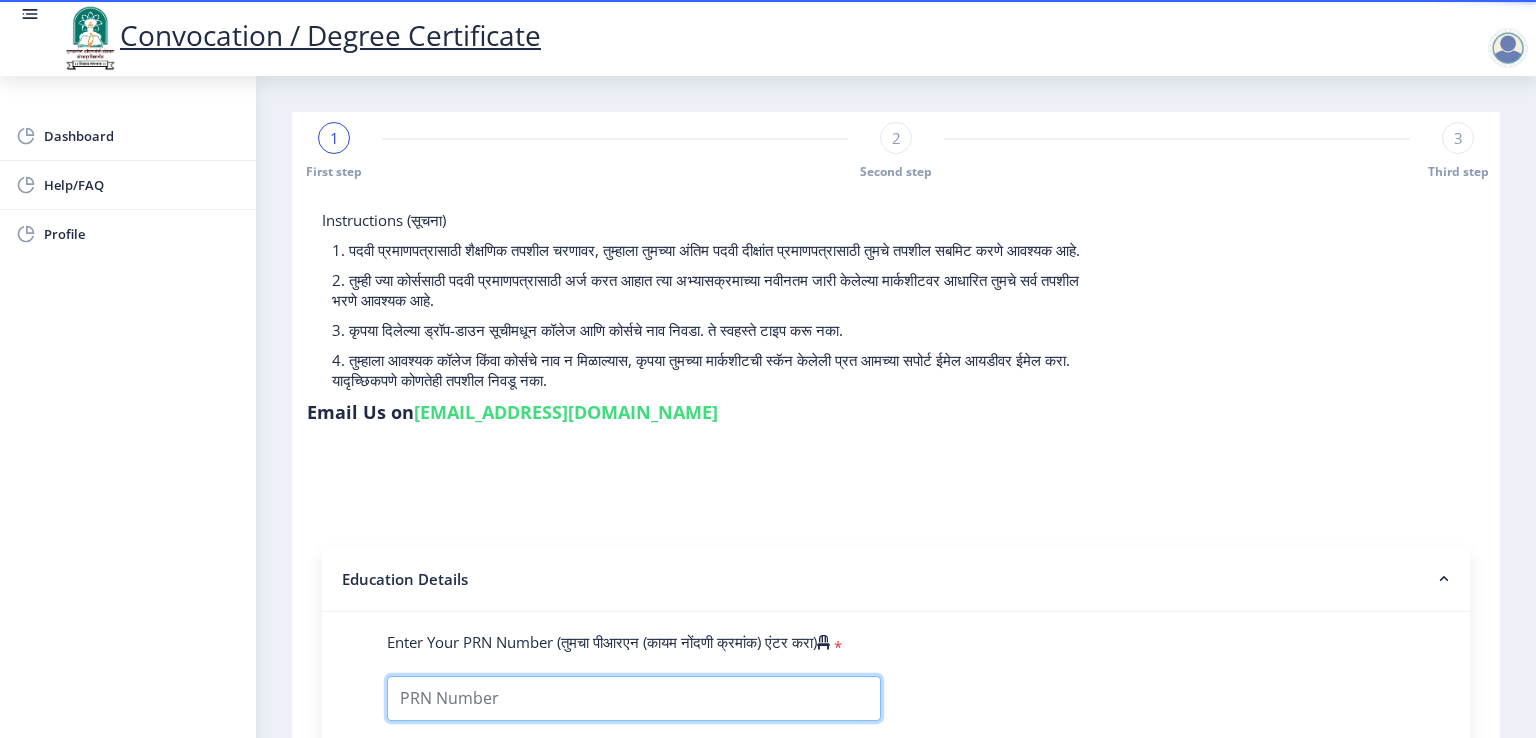 click on "Enter Your PRN Number (तुमचा पीआरएन (कायम नोंदणी क्रमांक) एंटर करा)" at bounding box center [634, 698] 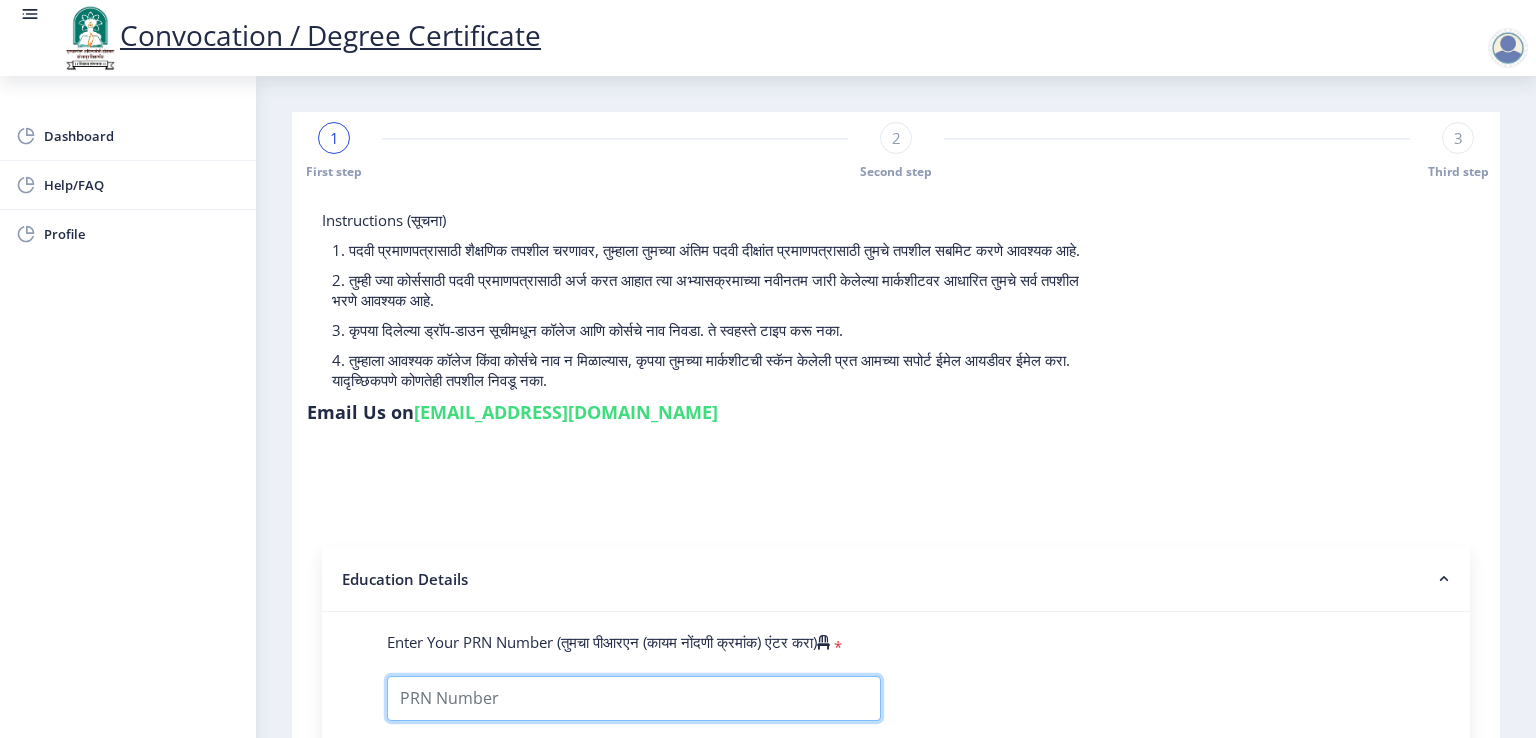 scroll, scrollTop: 400, scrollLeft: 0, axis: vertical 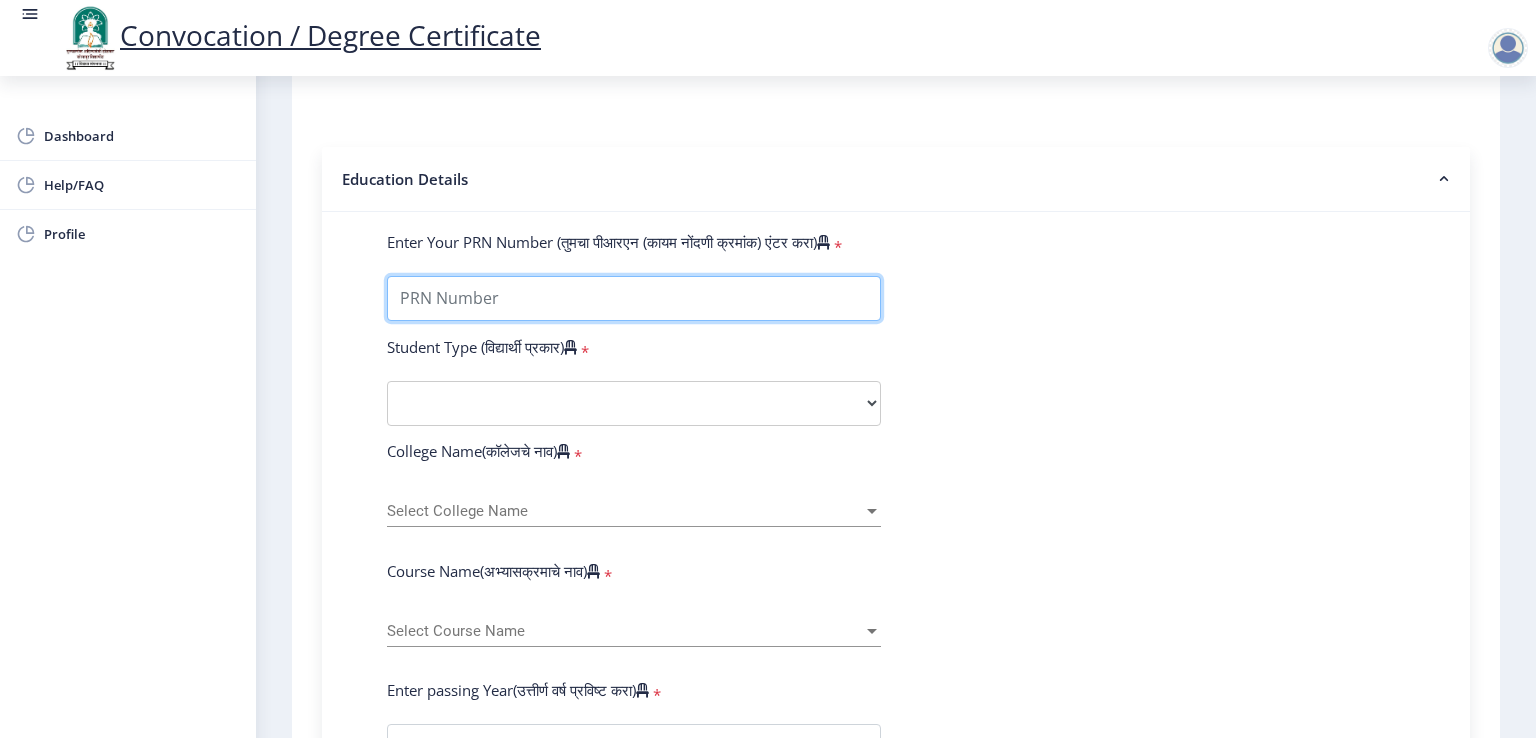 click on "Enter Your PRN Number (तुमचा पीआरएन (कायम नोंदणी क्रमांक) एंटर करा)" at bounding box center (634, 298) 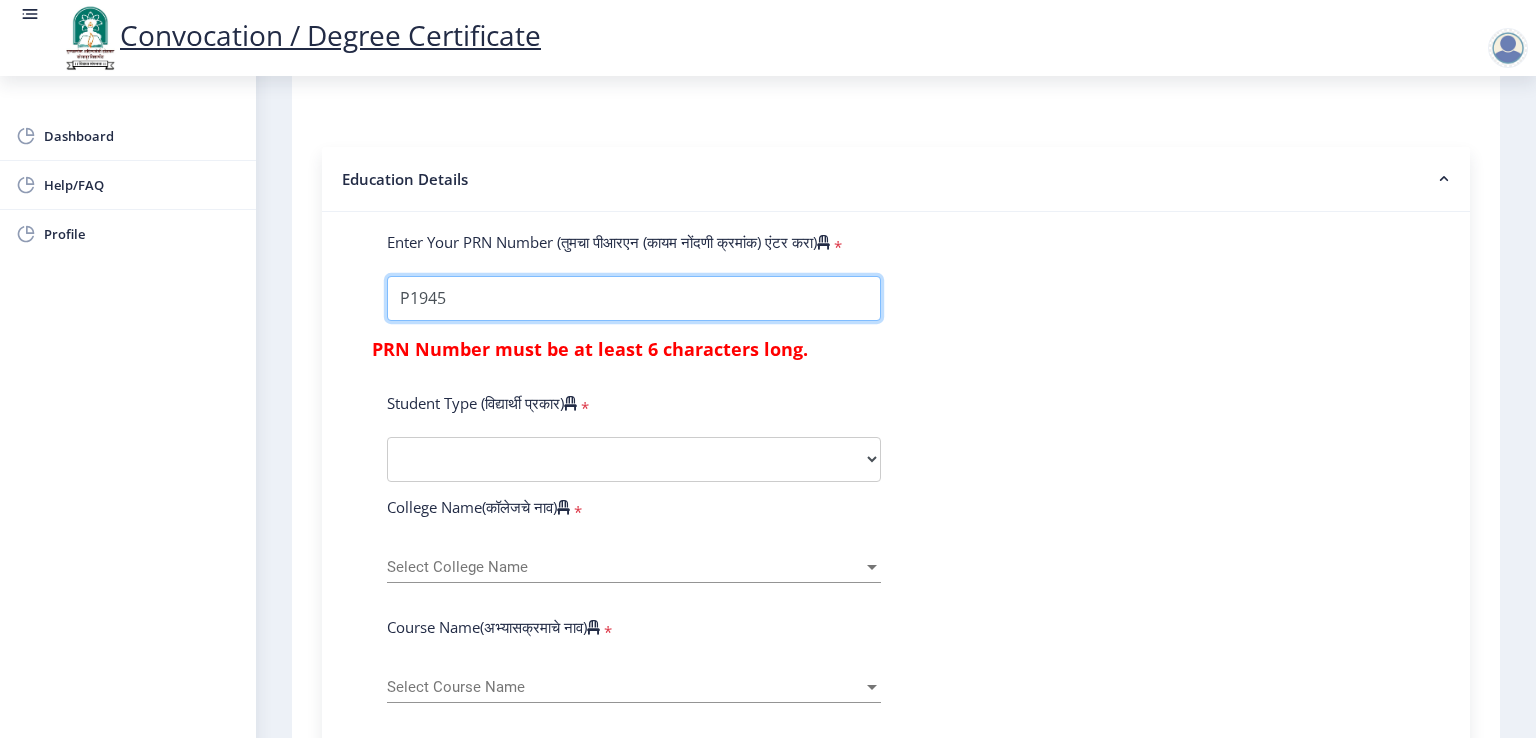 type on "P1945" 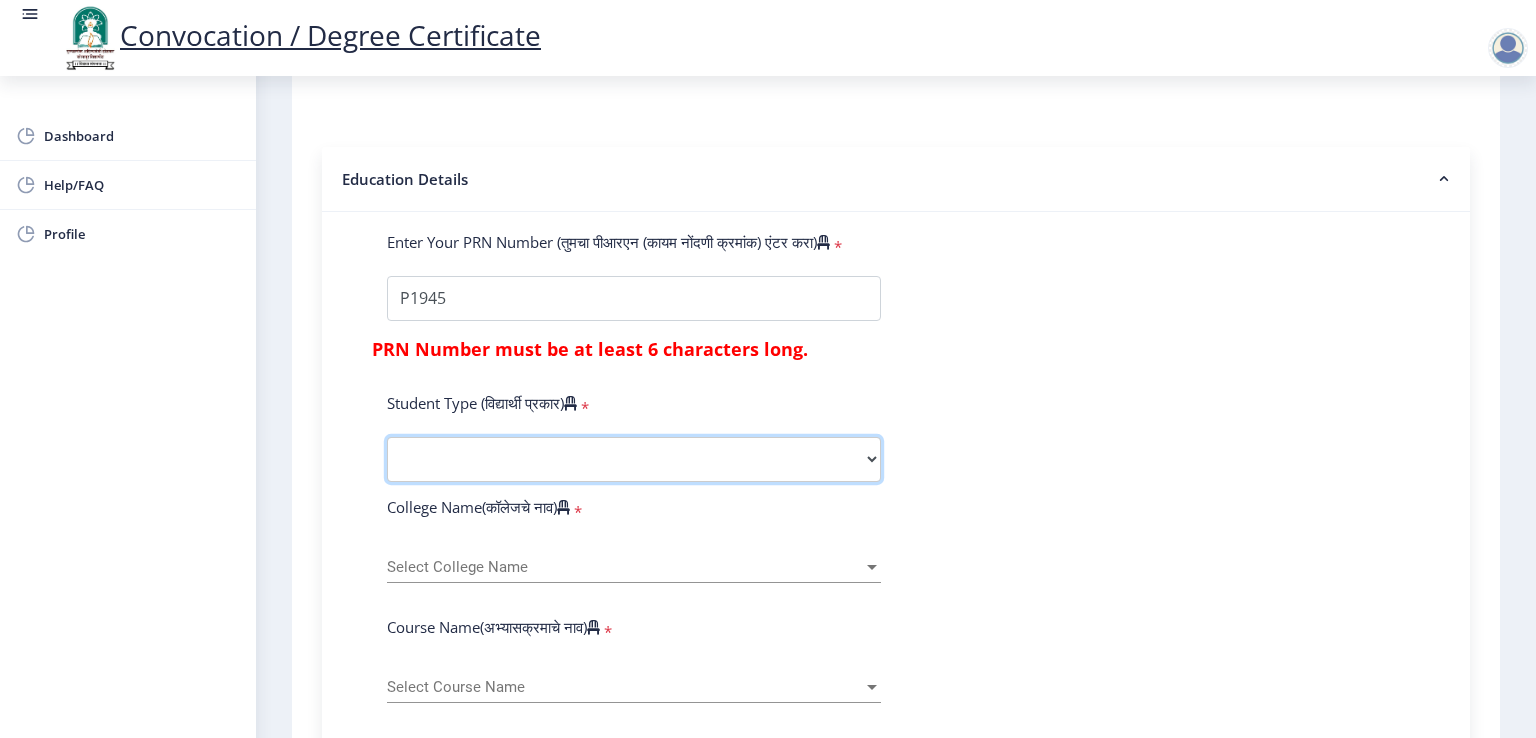 click on "Select Student Type Regular External" at bounding box center [634, 459] 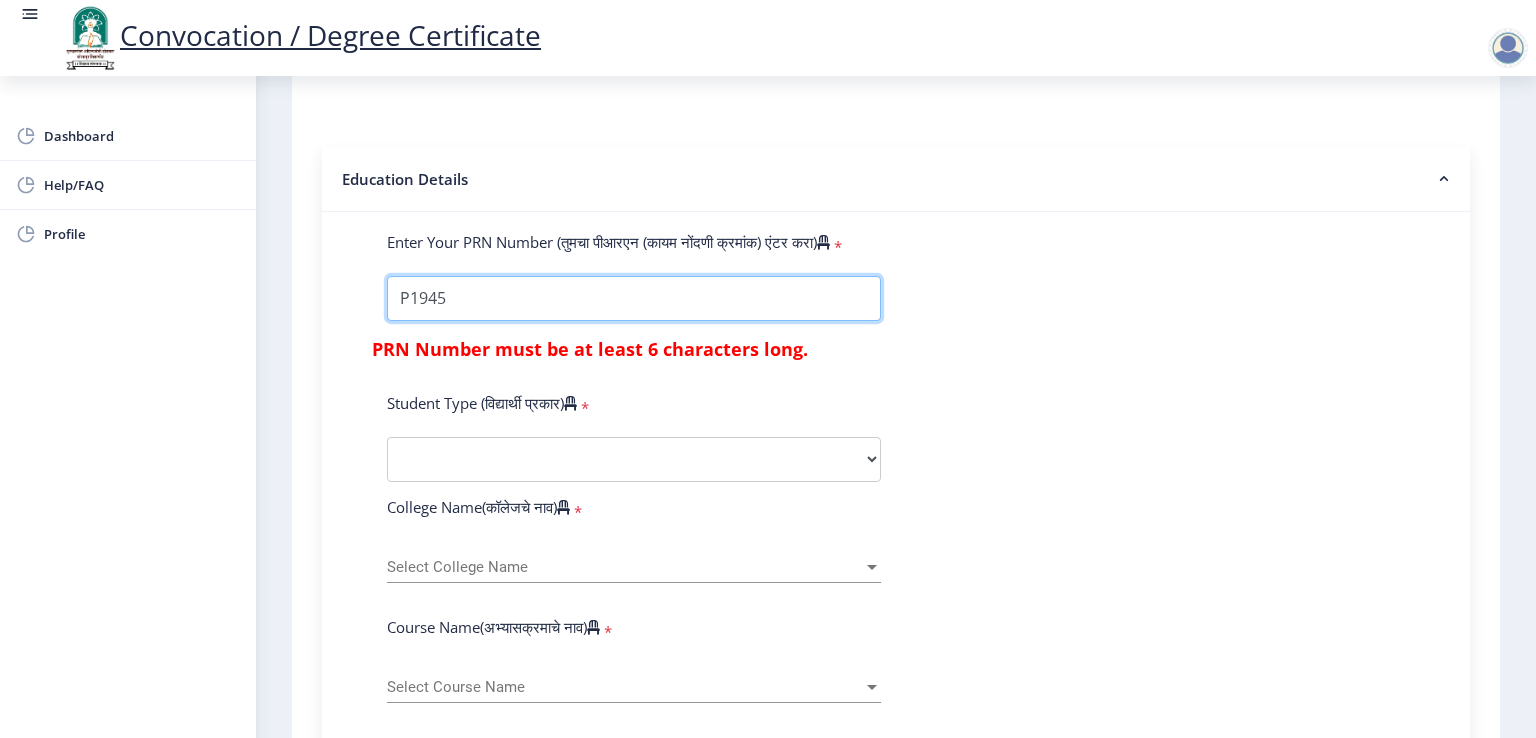 click on "Enter Your PRN Number (तुमचा पीआरएन (कायम नोंदणी क्रमांक) एंटर करा)" at bounding box center (634, 298) 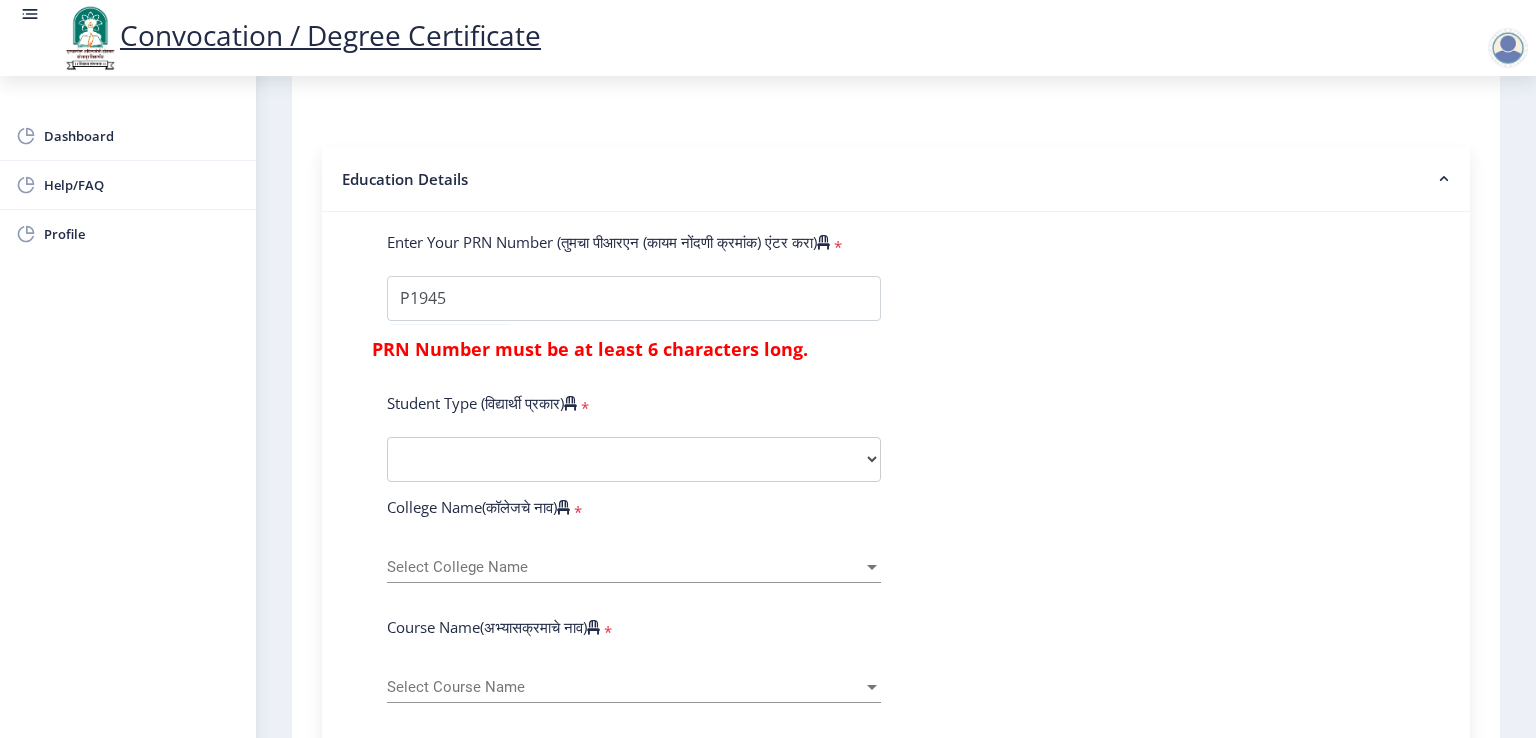 click on "Enter Your PRN Number (तुमचा पीआरएन (कायम नोंदणी क्रमांक) एंटर करा)   *  PRN Number must be at least 6 characters long.  Student Type (विद्यार्थी प्रकार)    * Select Student Type Regular External College Name(कॉलेजचे नाव)   * Select College Name Select College Name Course Name(अभ्यासक्रमाचे नाव)   * Select Course Name Select Course Name Enter passing Year(उत्तीर्ण वर्ष प्रविष्ट करा)   *  2025   2024   2023   2022   2021   2020   2019   2018   2017   2016   2015   2014   2013   2012   2011   2010   2009   2008   2007   2006   2005   2004   2003   2002   2001   2000   1999   1998   1997   1996   1995   1994   1993   1992   1991   1990   1989   1988   1987   1986   1985   1984   1983   1982   1981   1980   1979   1978   1977   1976  * Enter Passing Month March April May October November December * Grade O" 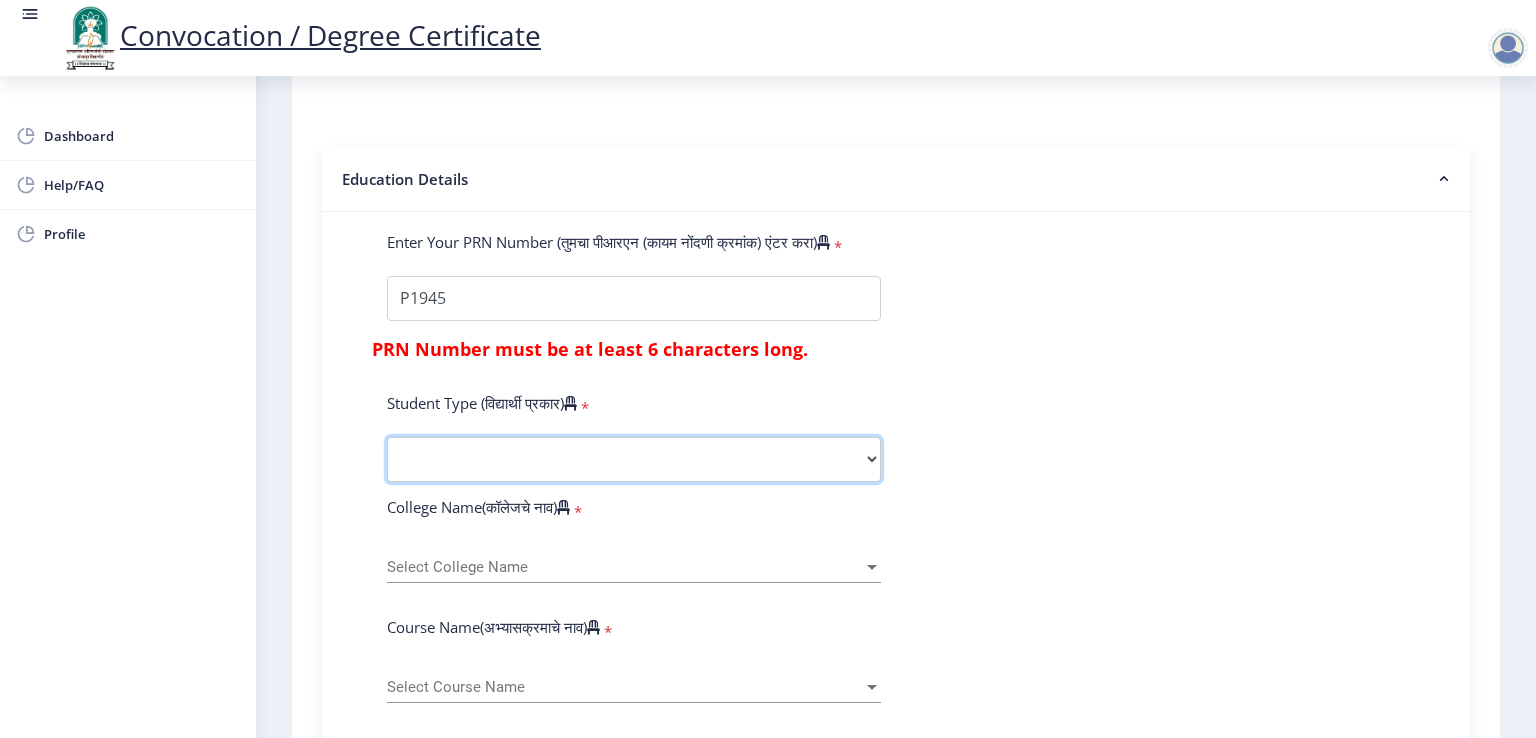 click on "Select Student Type Regular External" at bounding box center [634, 459] 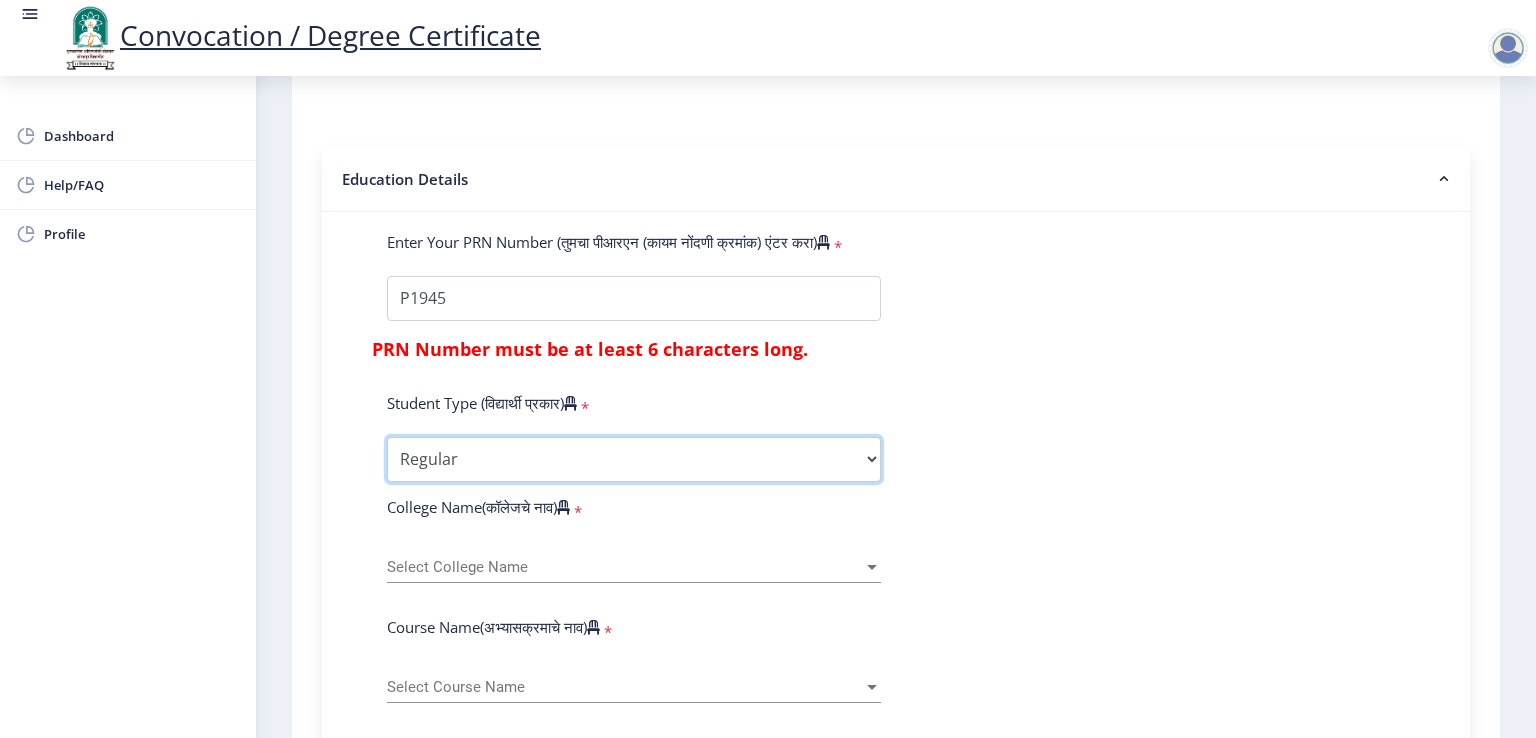 click on "Select Student Type Regular External" at bounding box center (634, 459) 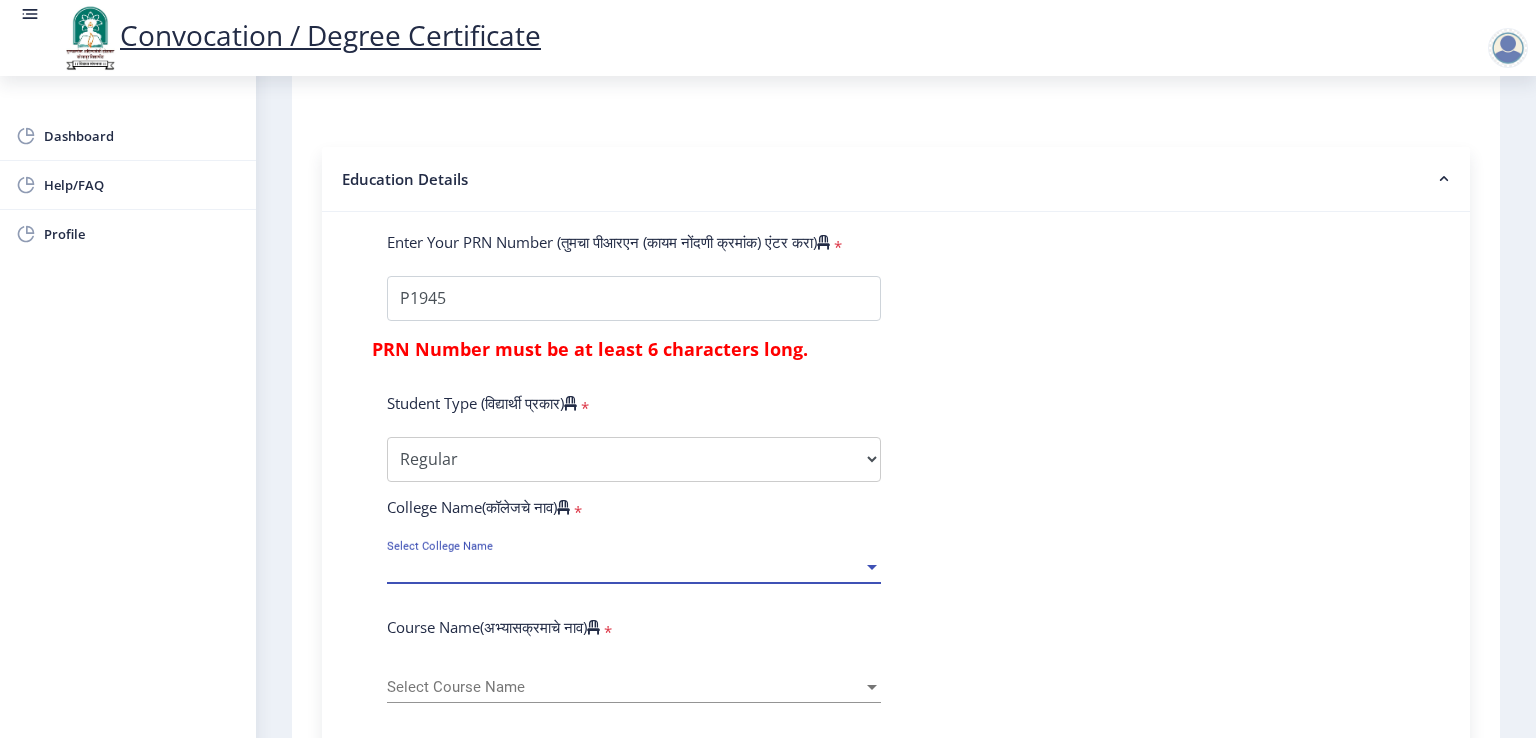 click on "Select College Name" at bounding box center [625, 567] 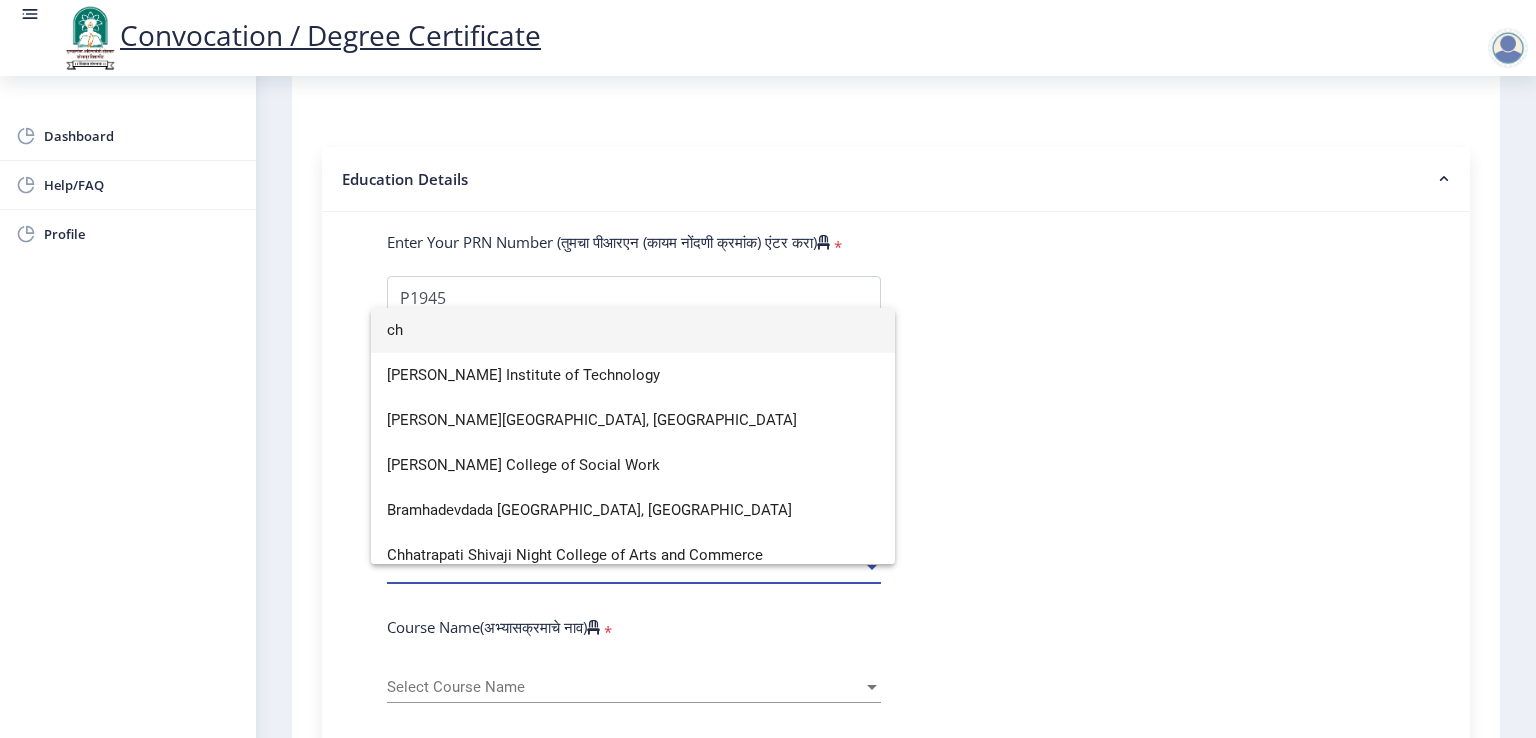 scroll, scrollTop: 14, scrollLeft: 0, axis: vertical 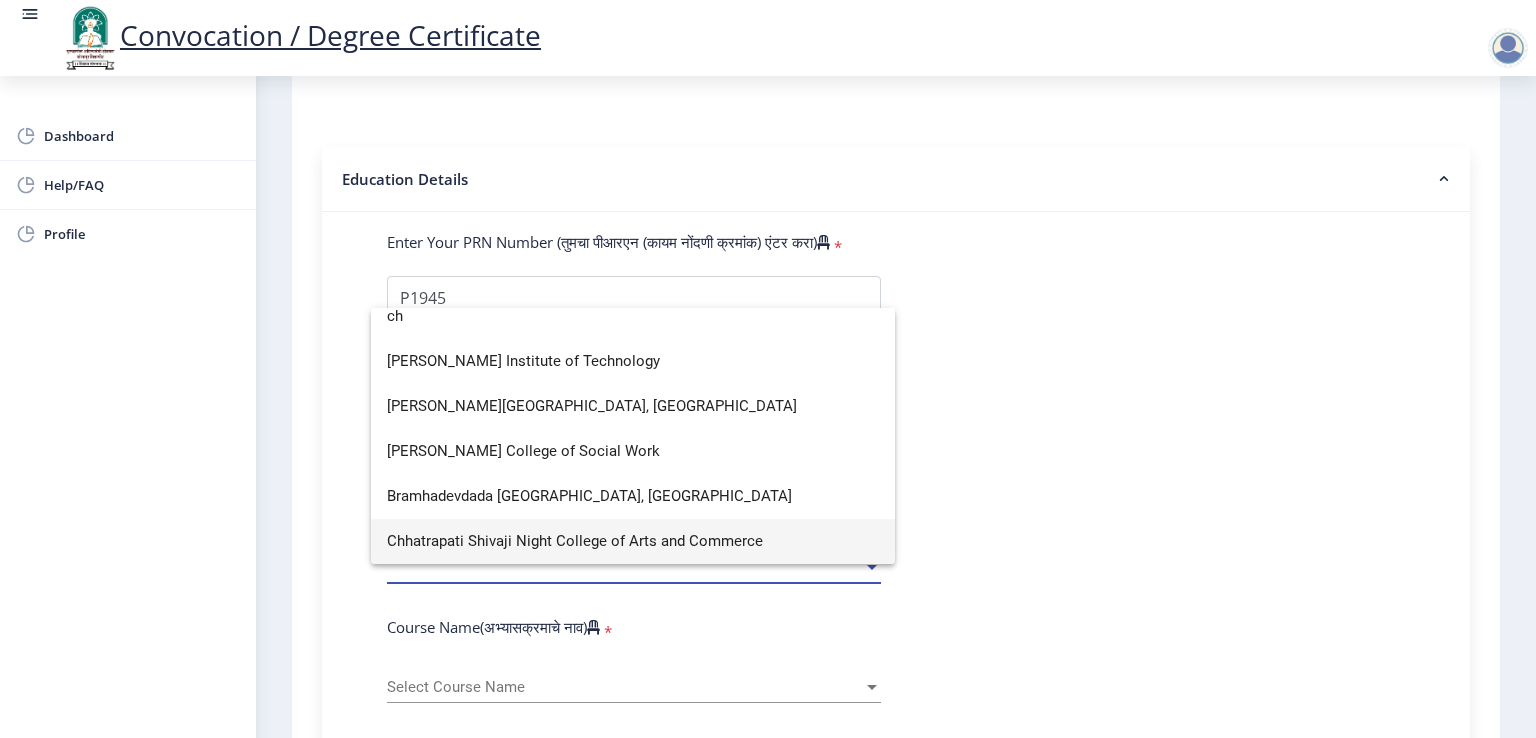type on "ch" 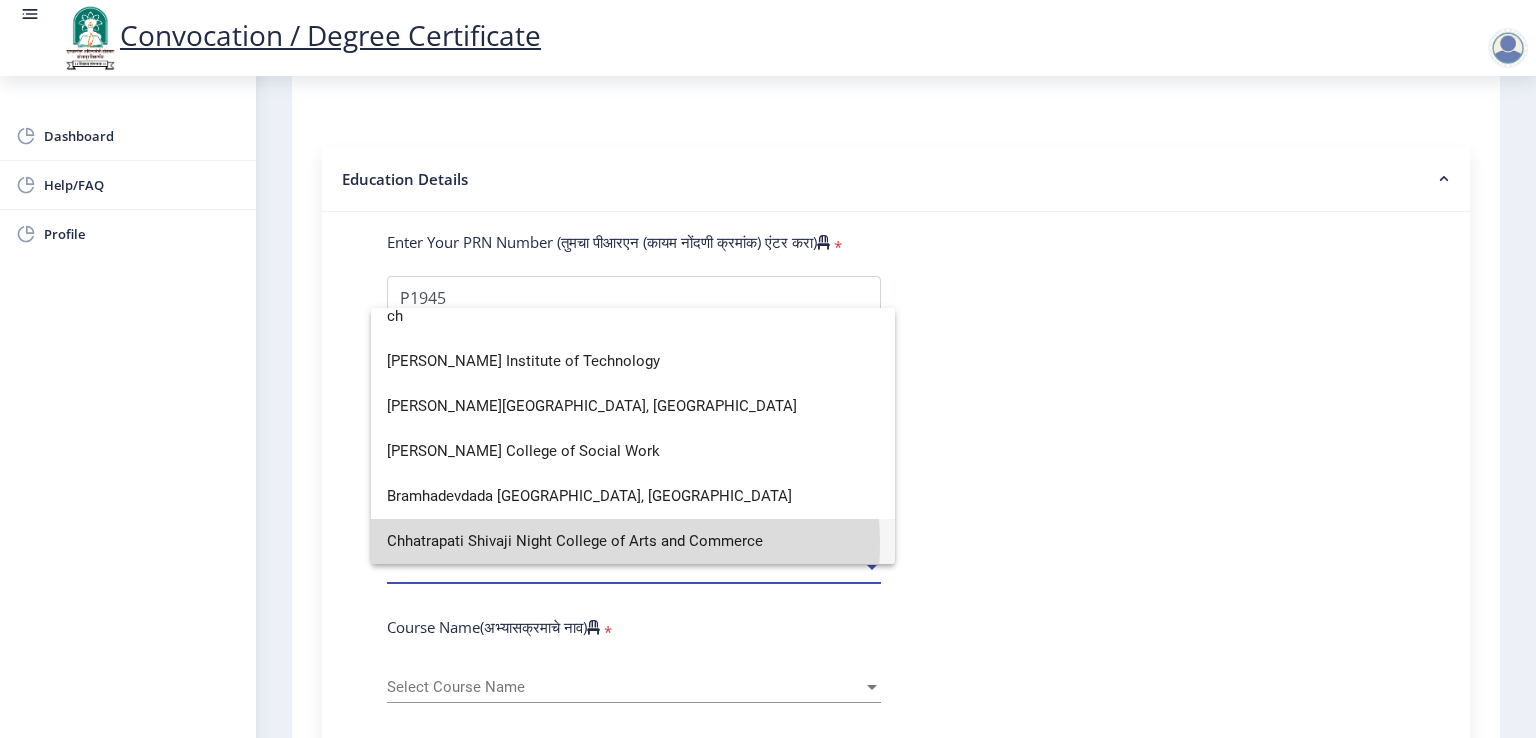 click on "Chhatrapati Shivaji Night College of Arts and Commerce" at bounding box center (633, 541) 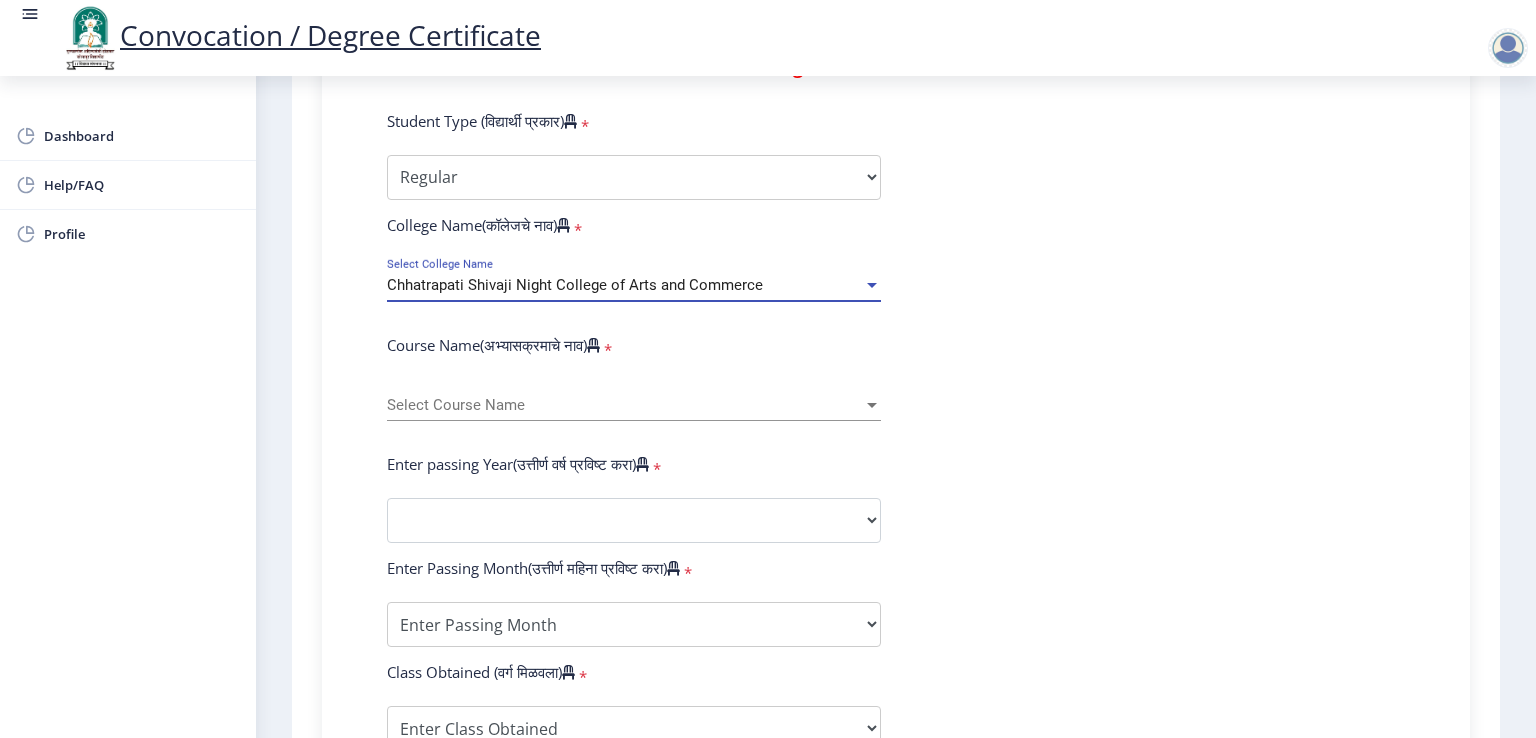 scroll, scrollTop: 700, scrollLeft: 0, axis: vertical 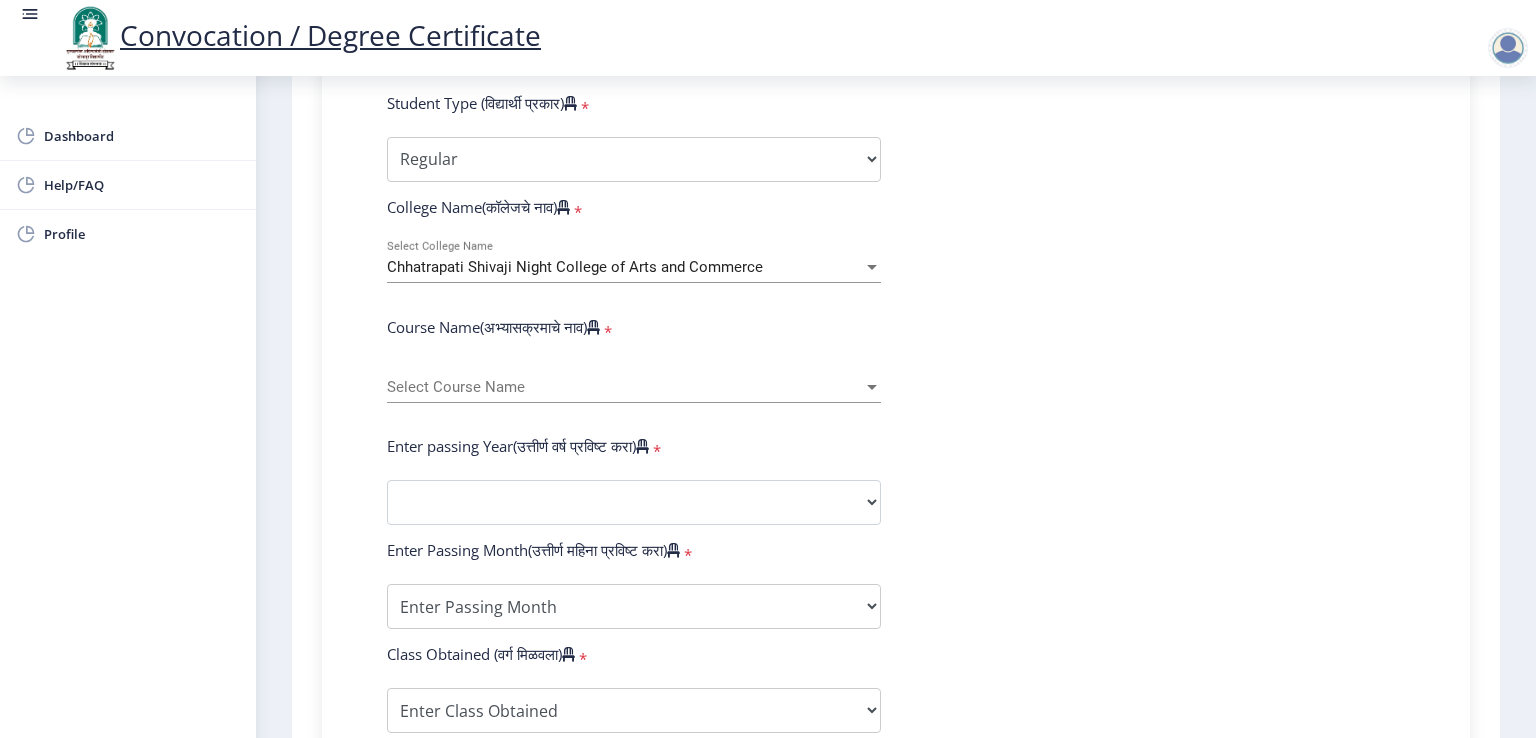 click on "Select Course Name Select Course Name" 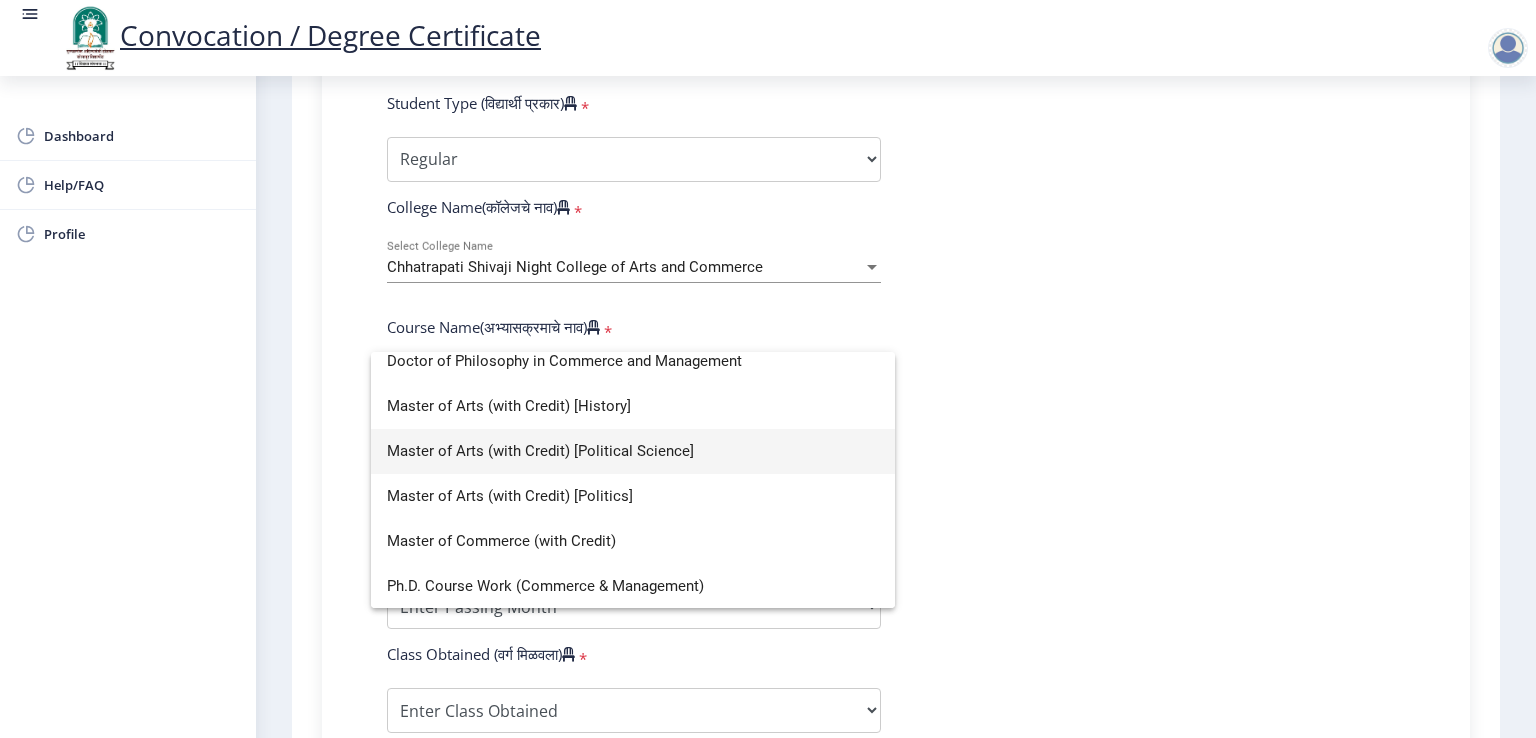 scroll, scrollTop: 48, scrollLeft: 0, axis: vertical 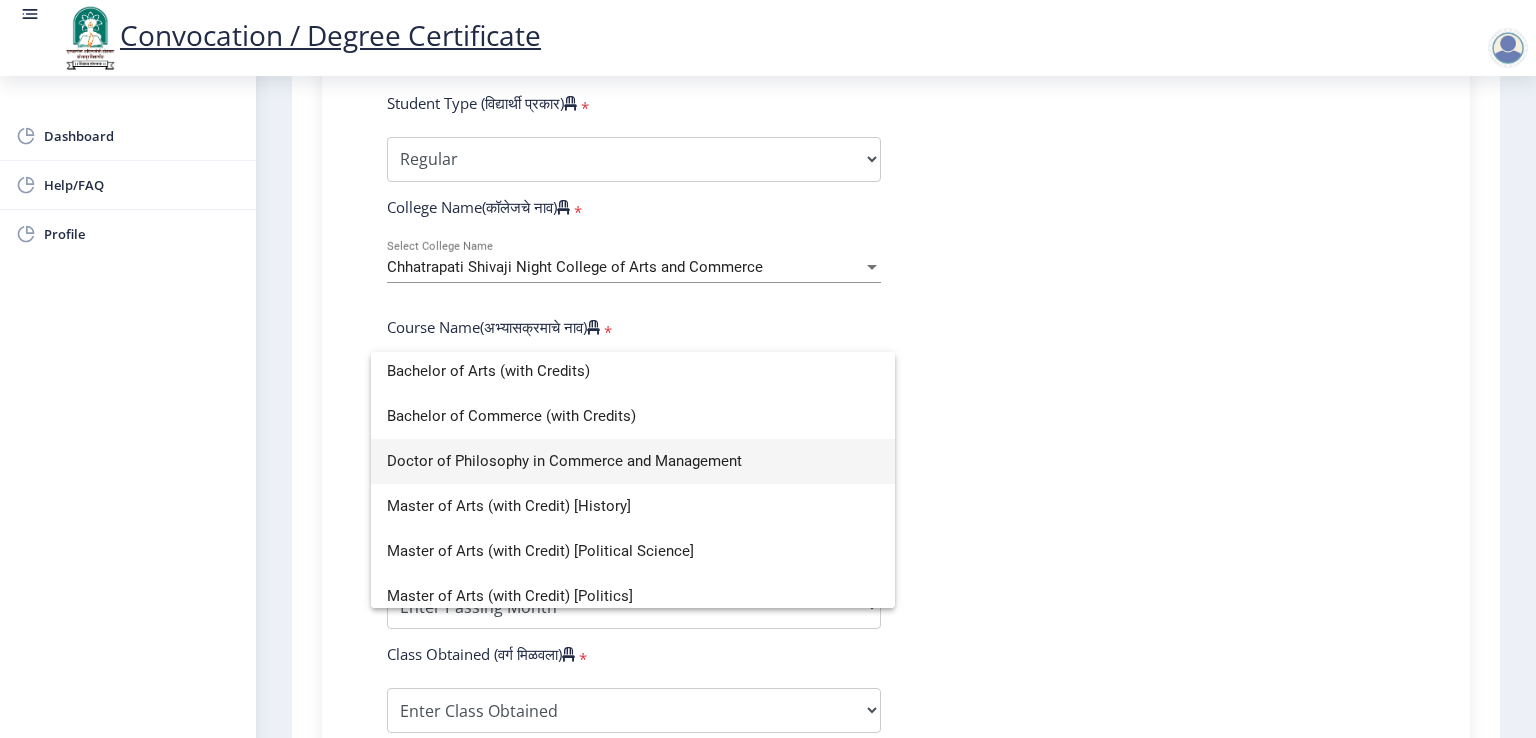 click on "Doctor of Philosophy in Commerce and Management" at bounding box center (633, 461) 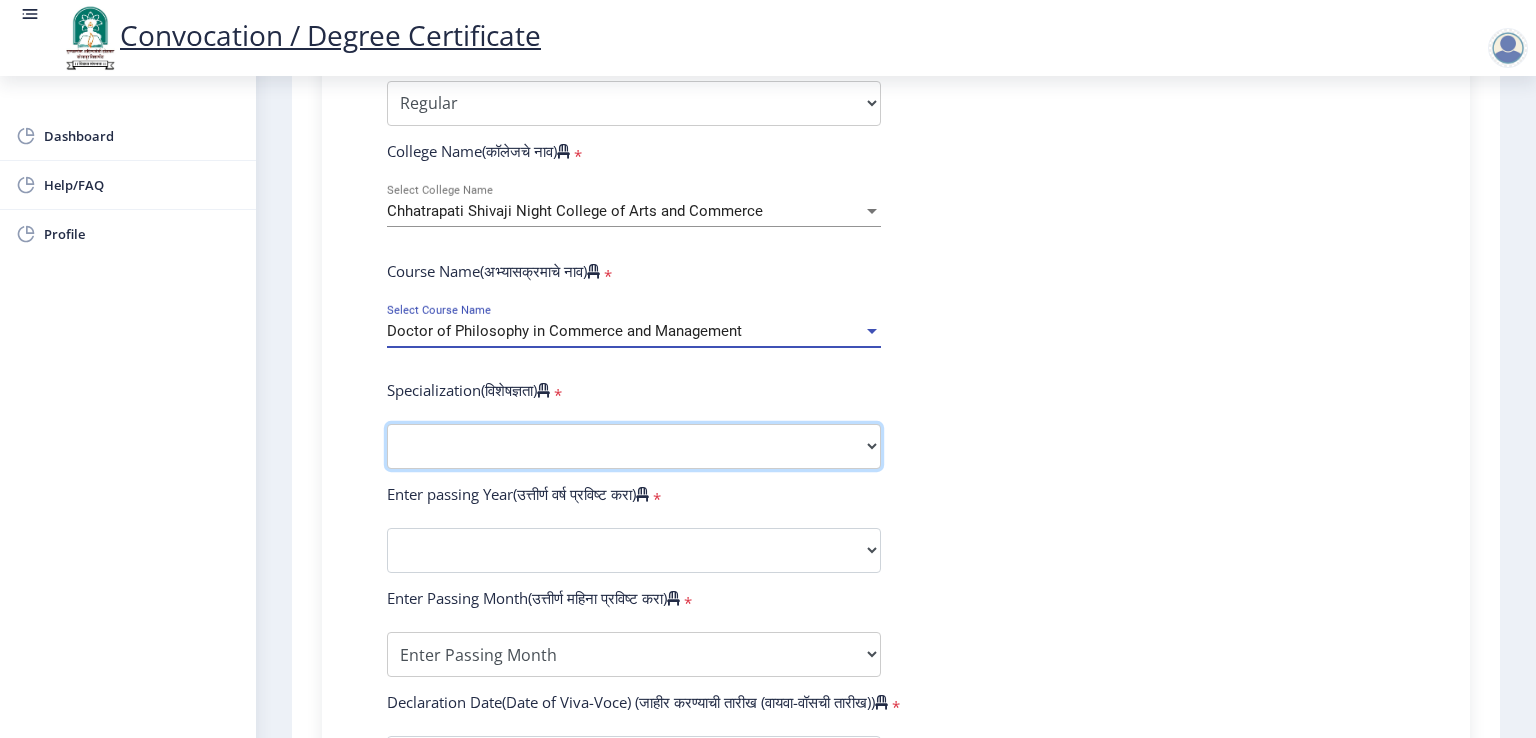 click on "Specialization English Ancient Indian History Culture & Archaeology Hindi Marathi Economics History Political Science Applied Geology Computer Science & Engineering Geology Mechanical Engineering Sociology Statistics Zoology Commerce Botany Mass Communication Social Work Law Education Geography Chemistry Electronics Physics Biotechnology Other" at bounding box center (634, 446) 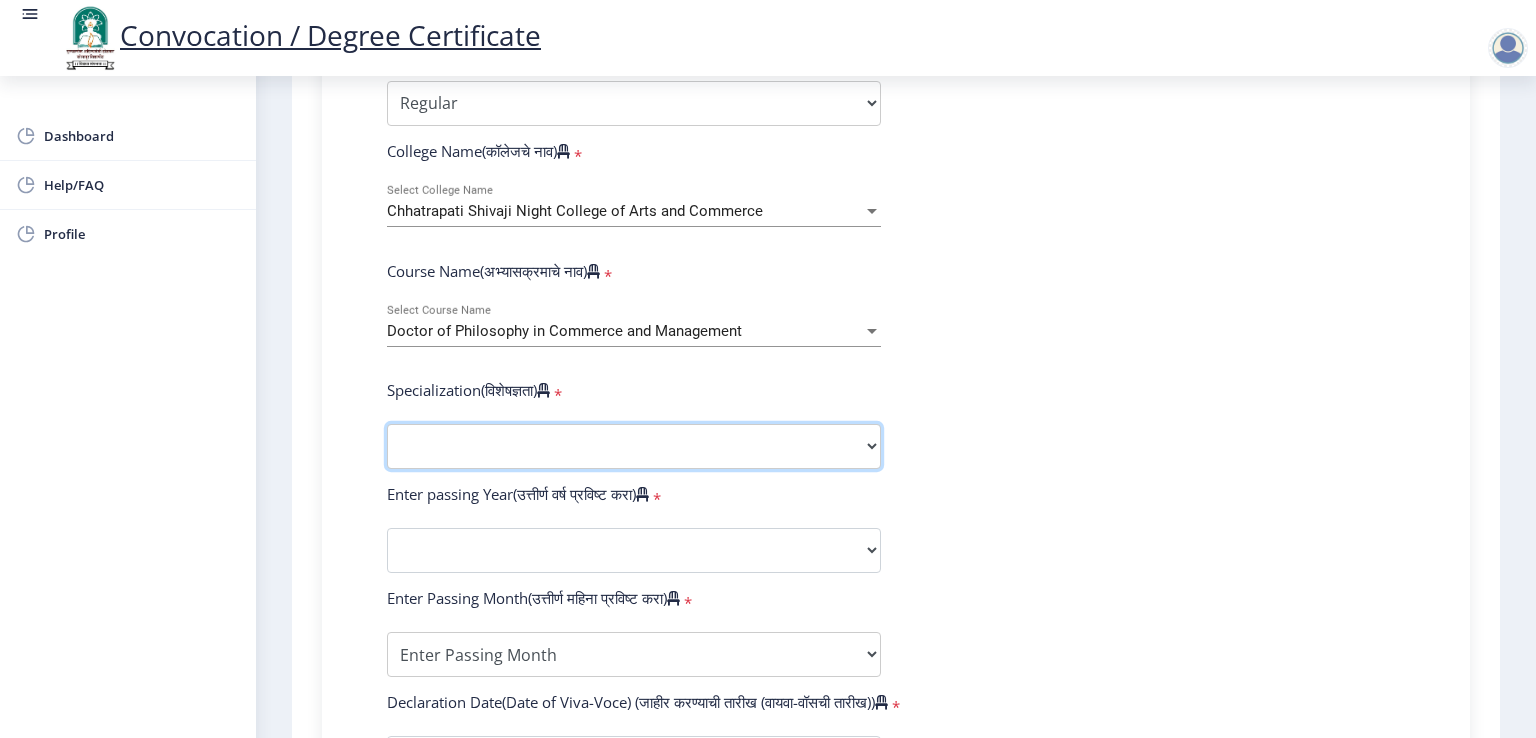 select on "Commerce" 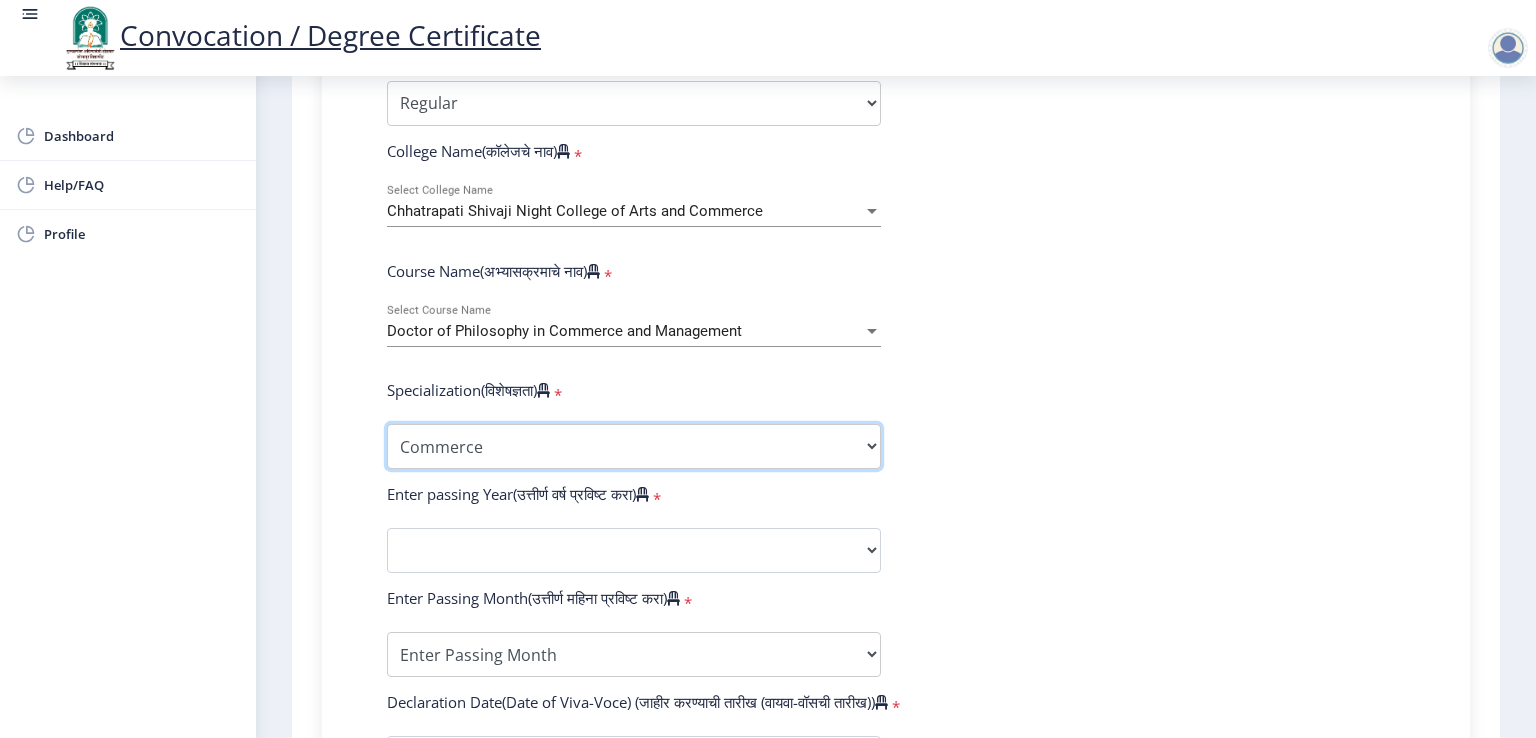 click on "Specialization English Ancient Indian History Culture & Archaeology Hindi Marathi Economics History Political Science Applied Geology Computer Science & Engineering Geology Mechanical Engineering Sociology Statistics Zoology Commerce Botany Mass Communication Social Work Law Education Geography Chemistry Electronics Physics Biotechnology Other" at bounding box center (634, 446) 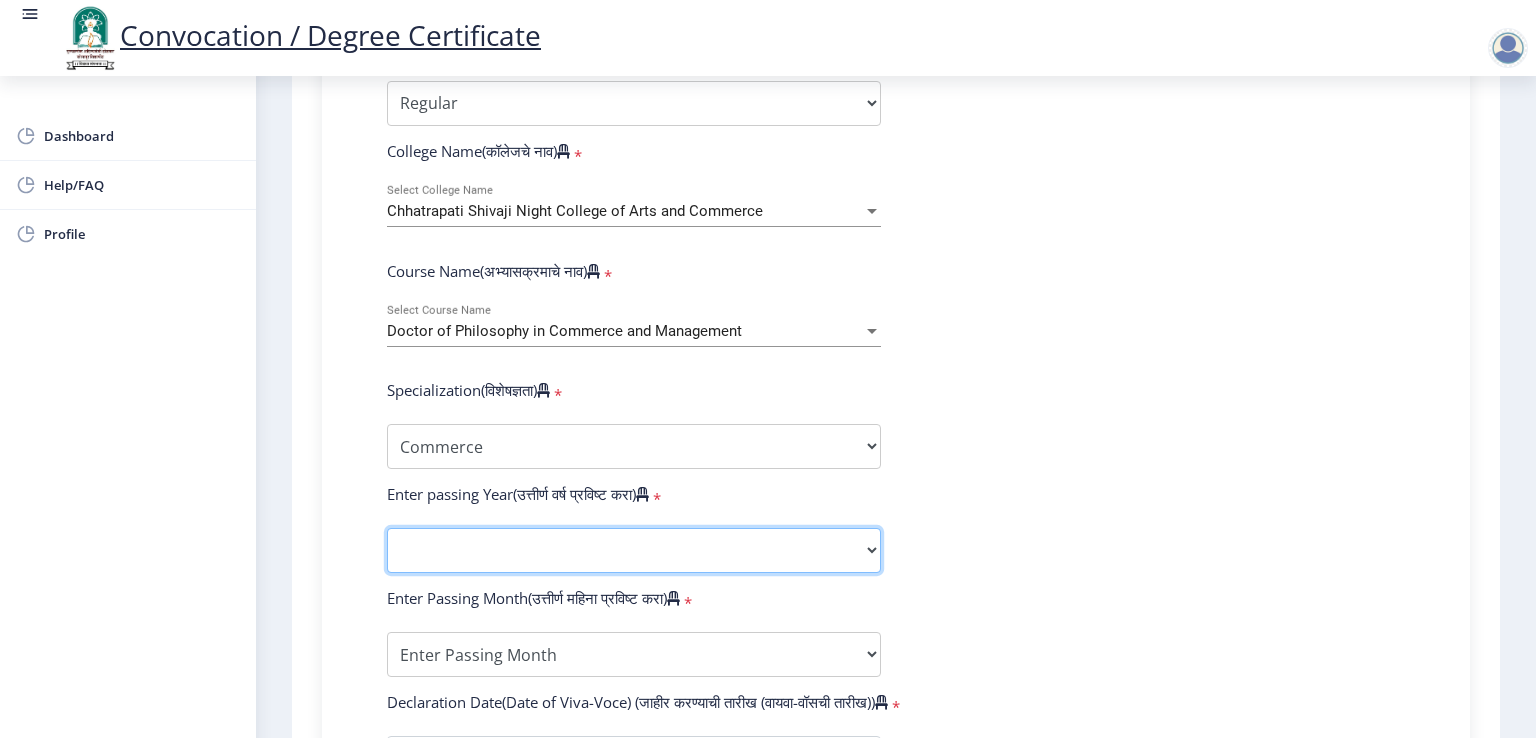 click on "2025   2024   2023   2022   2021   2020   2019   2018   2017   2016   2015   2014   2013   2012   2011   2010   2009   2008   2007   2006   2005   2004   2003   2002   2001   2000   1999   1998   1997   1996   1995   1994   1993   1992   1991   1990   1989   1988   1987   1986   1985   1984   1983   1982   1981   1980   1979   1978   1977   1976" 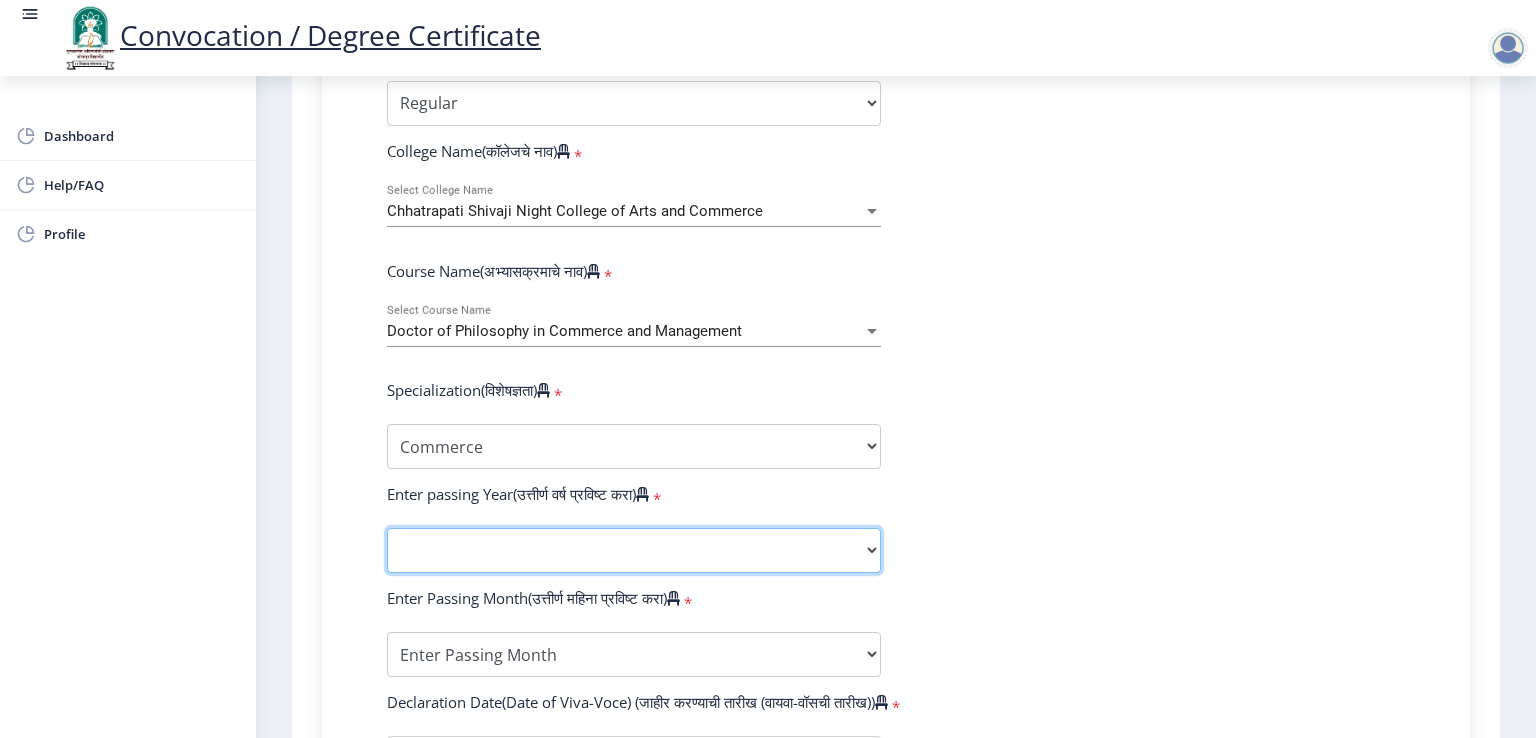 select on "2024" 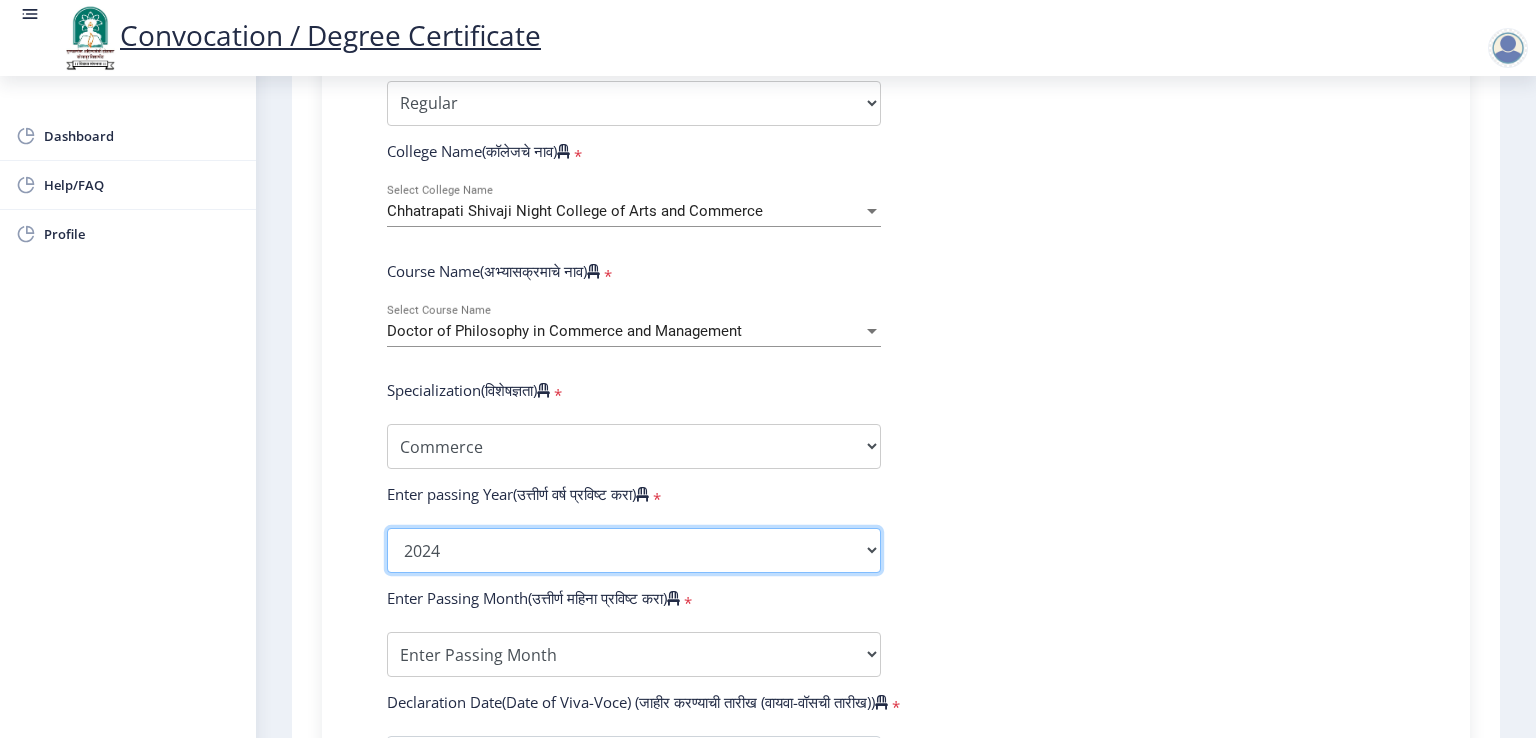 click on "2025   2024   2023   2022   2021   2020   2019   2018   2017   2016   2015   2014   2013   2012   2011   2010   2009   2008   2007   2006   2005   2004   2003   2002   2001   2000   1999   1998   1997   1996   1995   1994   1993   1992   1991   1990   1989   1988   1987   1986   1985   1984   1983   1982   1981   1980   1979   1978   1977   1976" 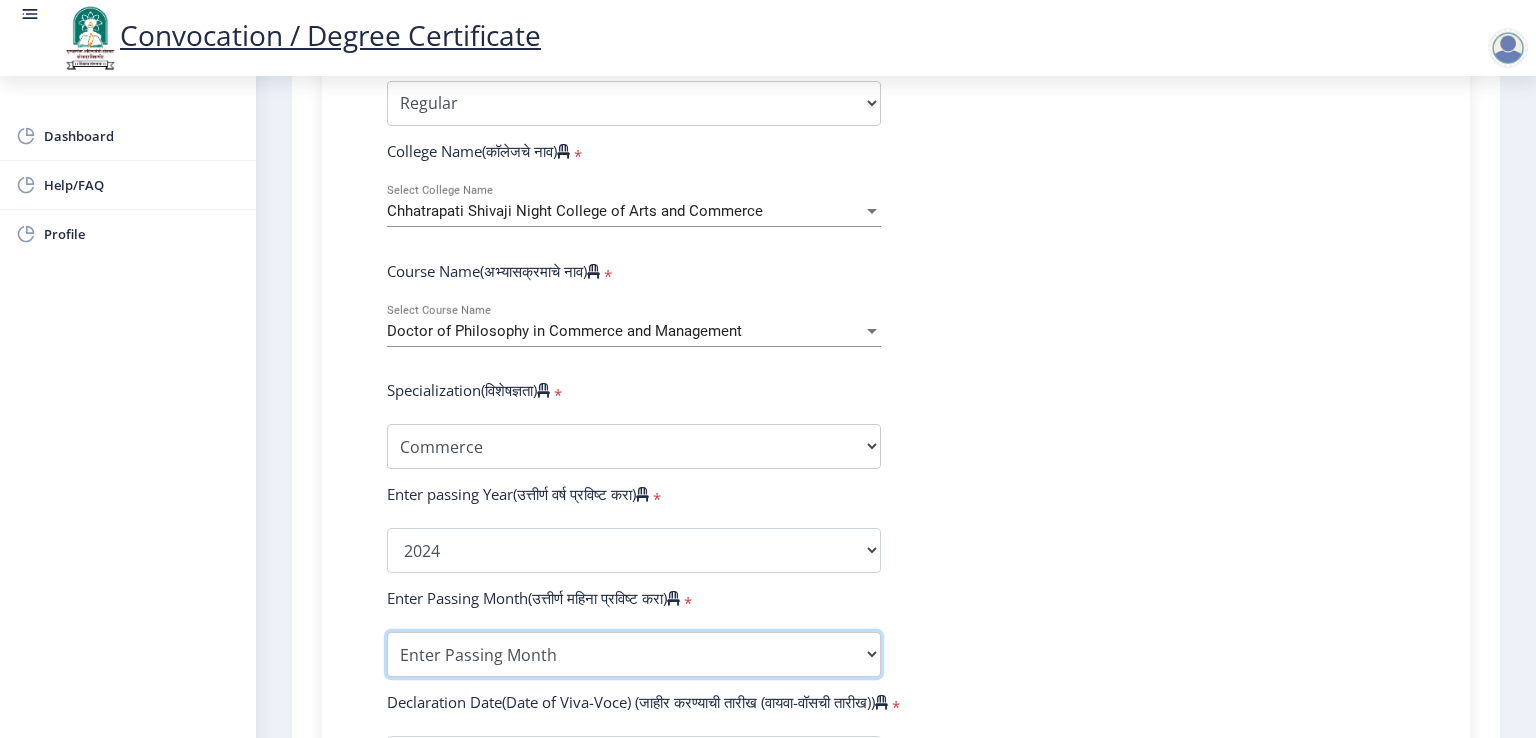 click on "Enter Passing Month March April May October November December" at bounding box center [634, 654] 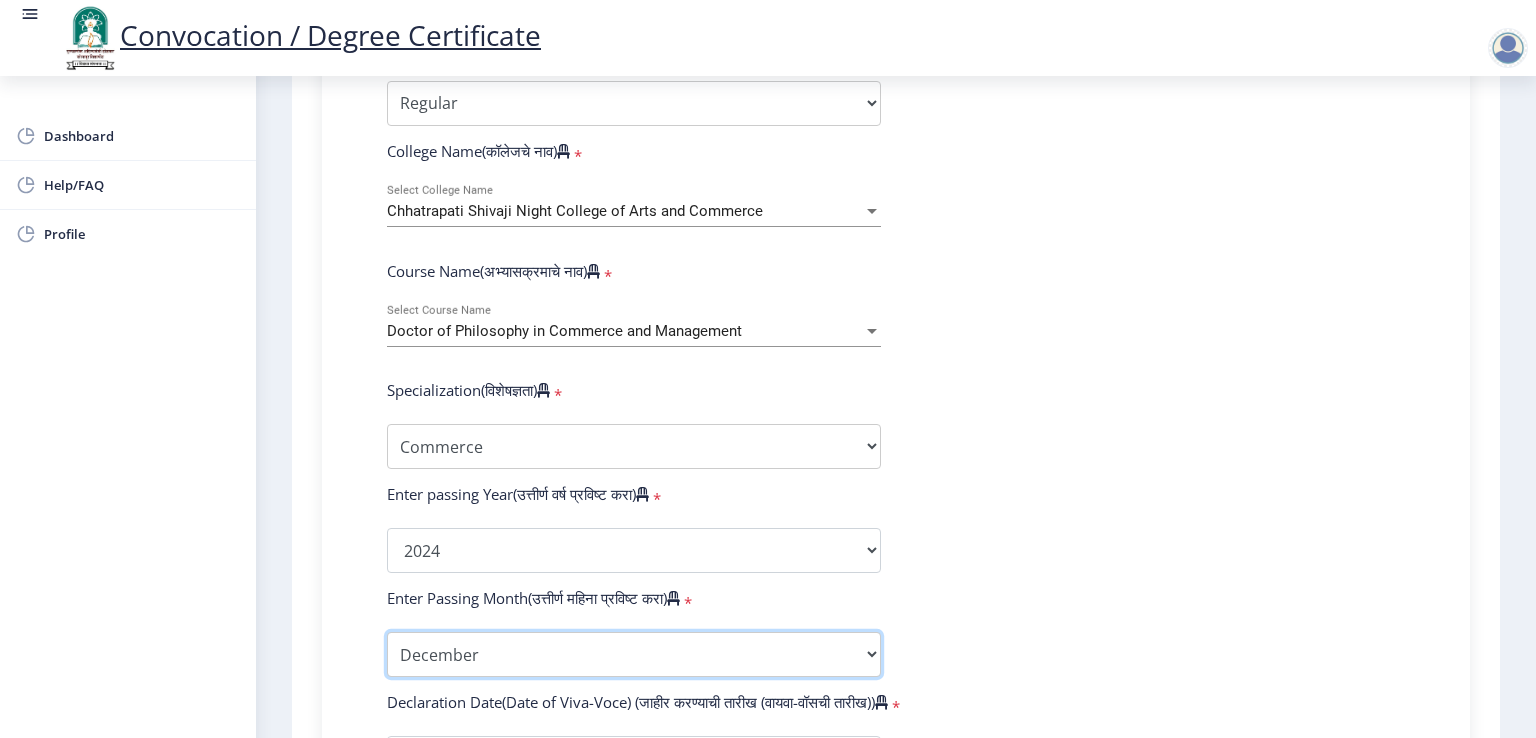 click on "Enter Passing Month March April May October November December" at bounding box center [634, 654] 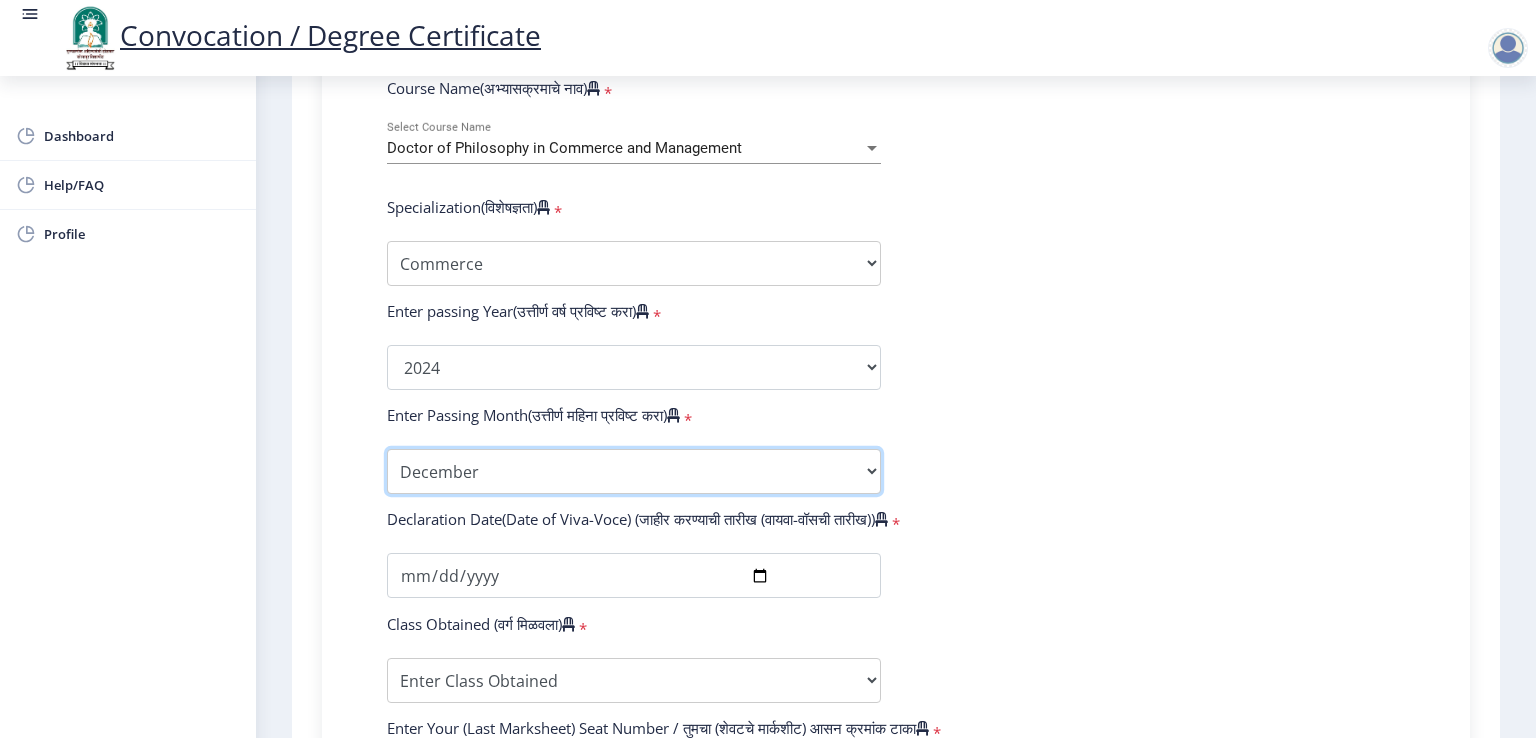 scroll, scrollTop: 900, scrollLeft: 0, axis: vertical 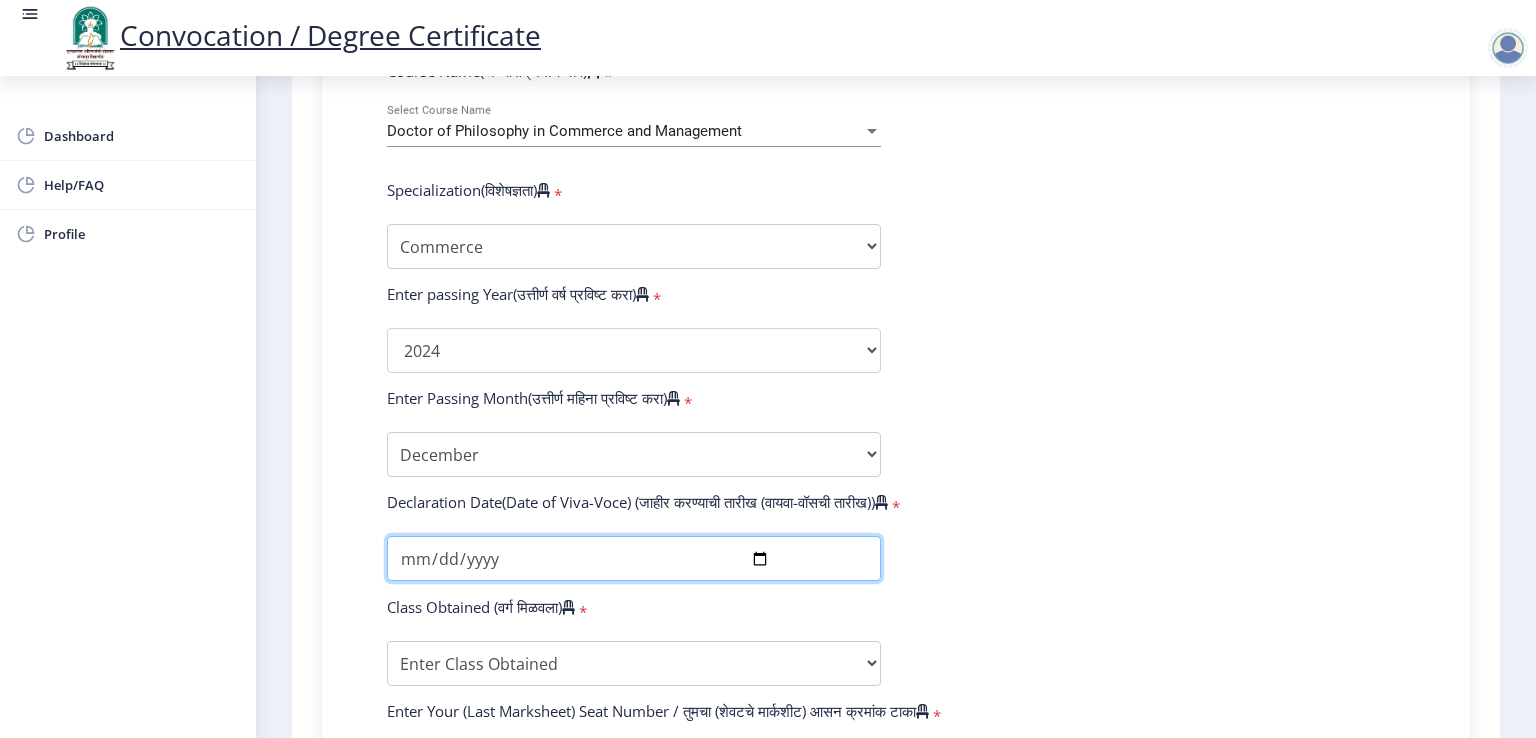 click at bounding box center [634, 558] 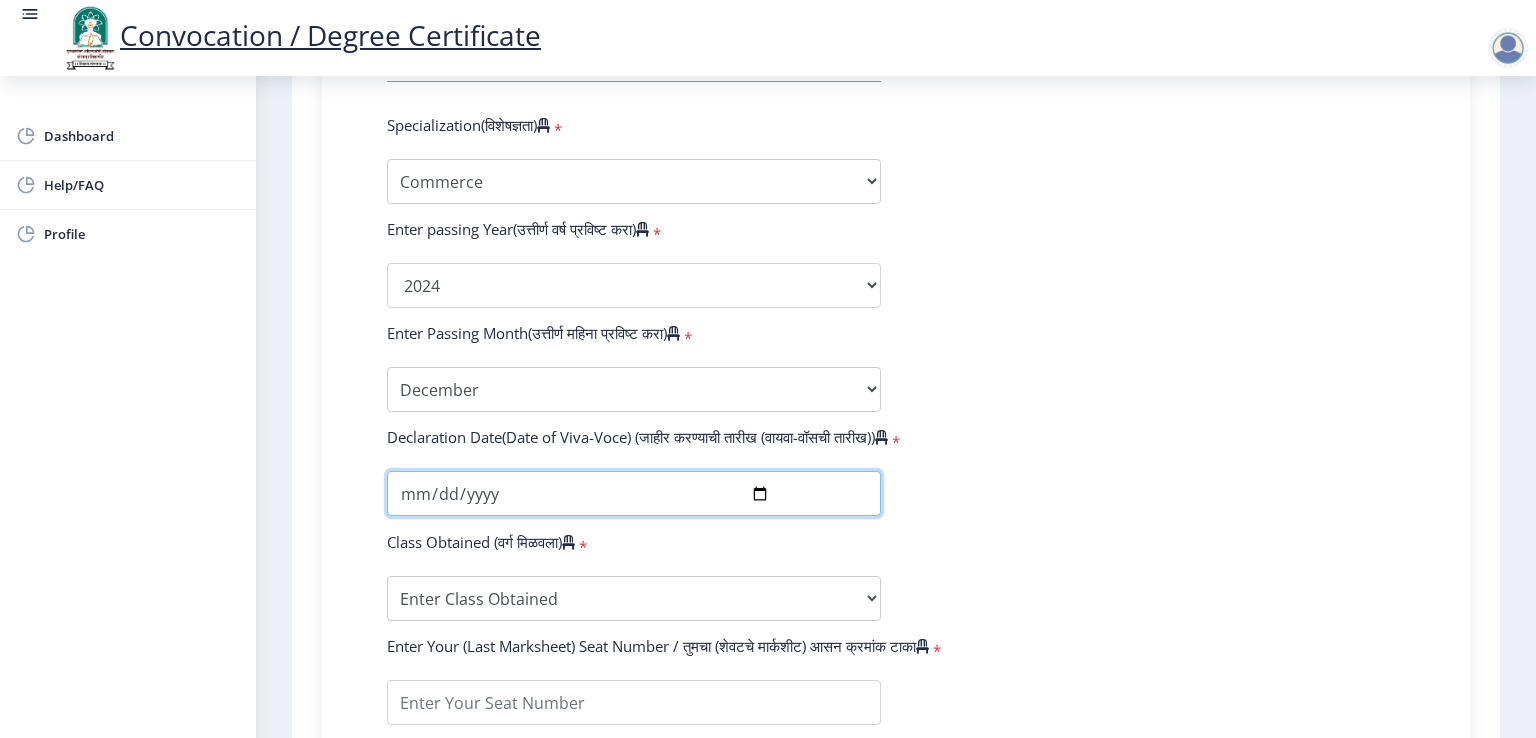 scroll, scrollTop: 1000, scrollLeft: 0, axis: vertical 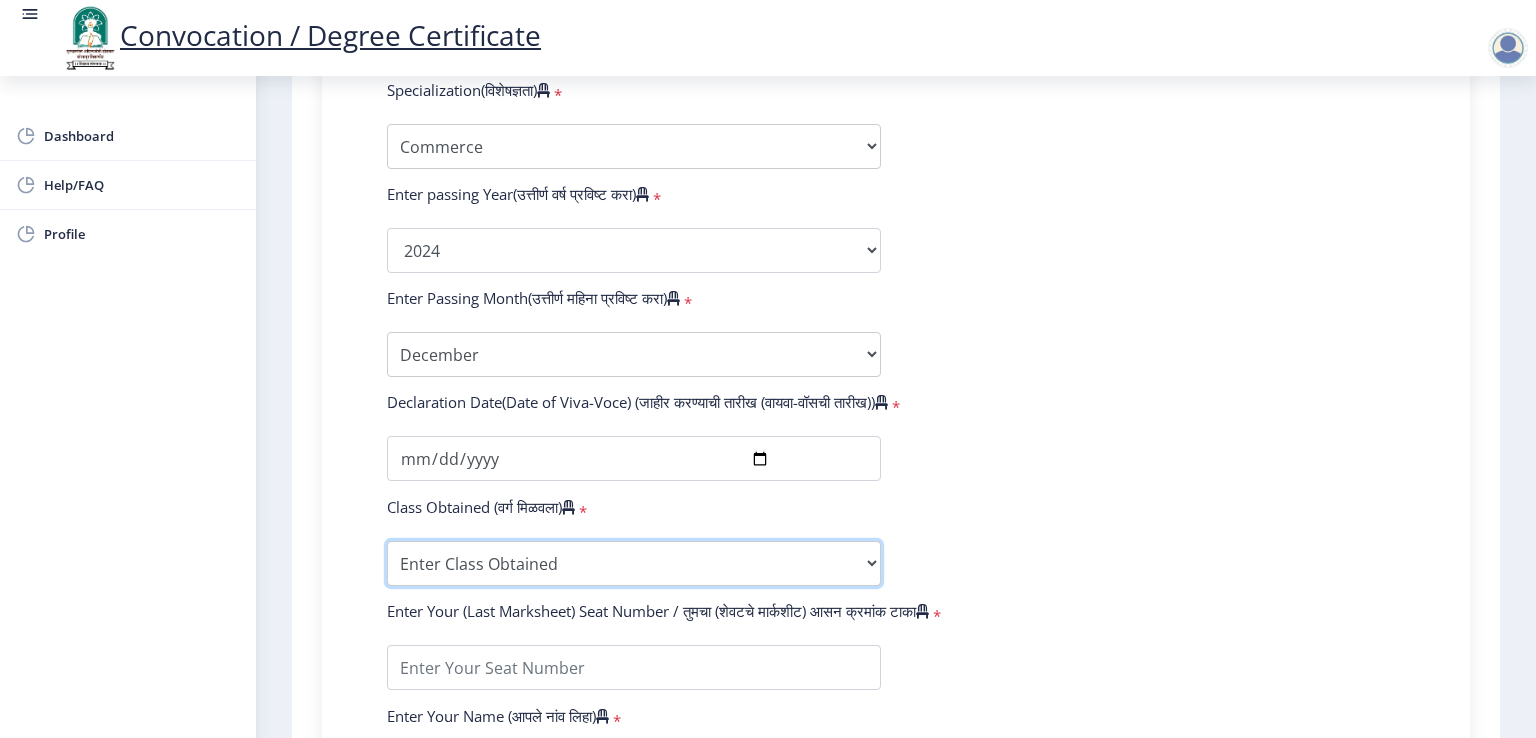 click on "Enter Class Obtained FIRST CLASS WITH DISTINCTION FIRST CLASS HIGHER SECOND CLASS SECOND CLASS PASS CLASS Grade O Grade A+ Grade A Grade B+ Grade B Grade C+ Grade C Grade D Grade E" at bounding box center [634, 563] 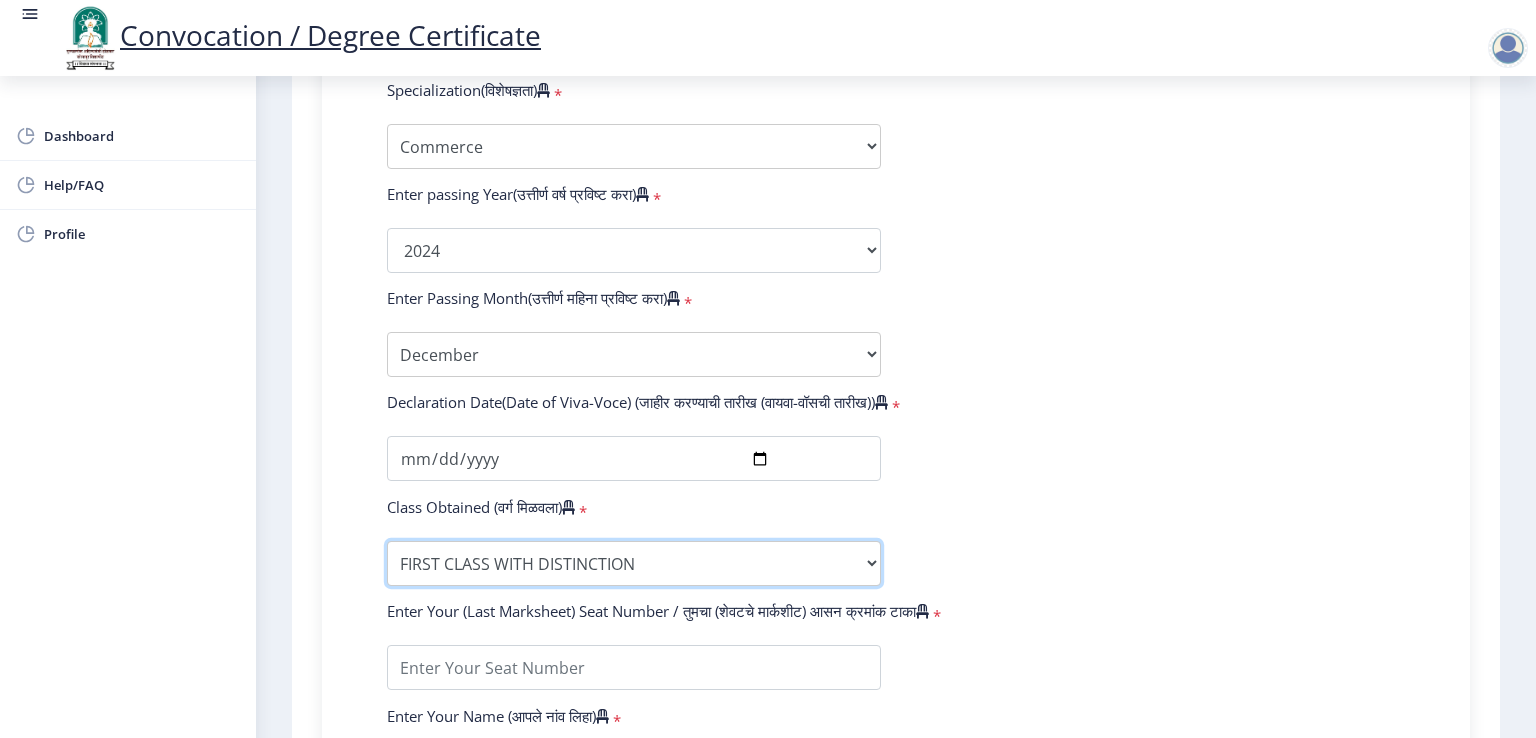 click on "Enter Class Obtained FIRST CLASS WITH DISTINCTION FIRST CLASS HIGHER SECOND CLASS SECOND CLASS PASS CLASS Grade O Grade A+ Grade A Grade B+ Grade B Grade C+ Grade C Grade D Grade E" at bounding box center (634, 563) 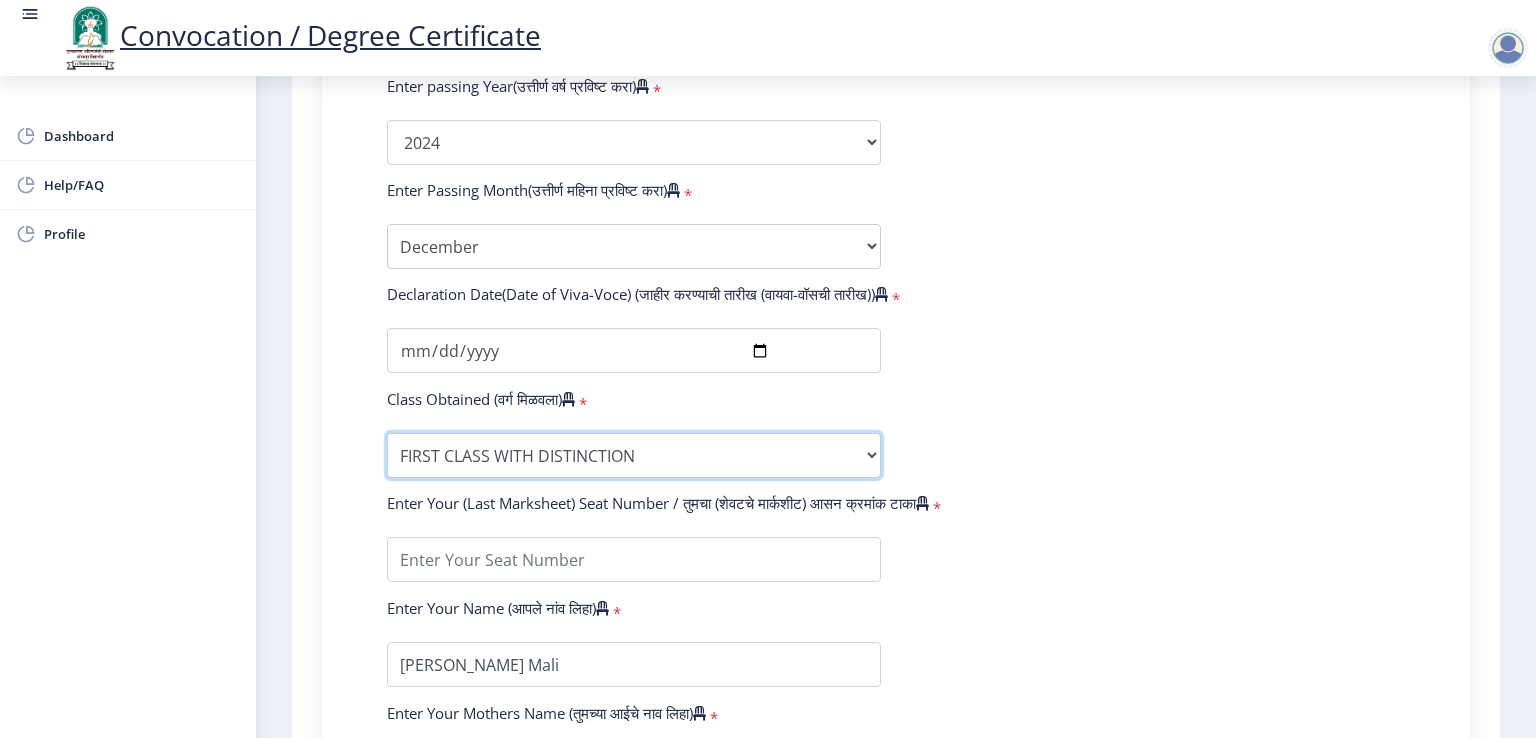 scroll, scrollTop: 1200, scrollLeft: 0, axis: vertical 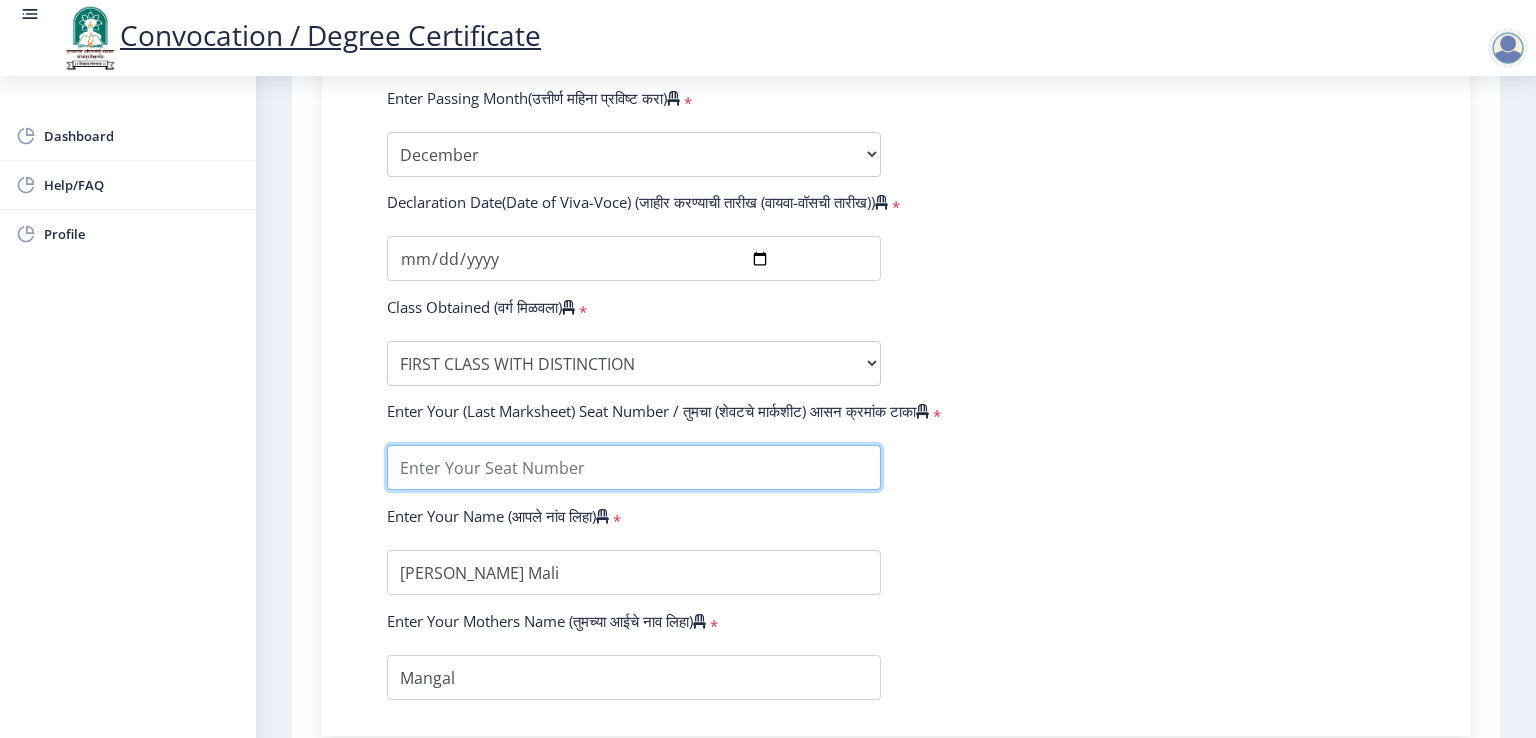 click at bounding box center [634, 467] 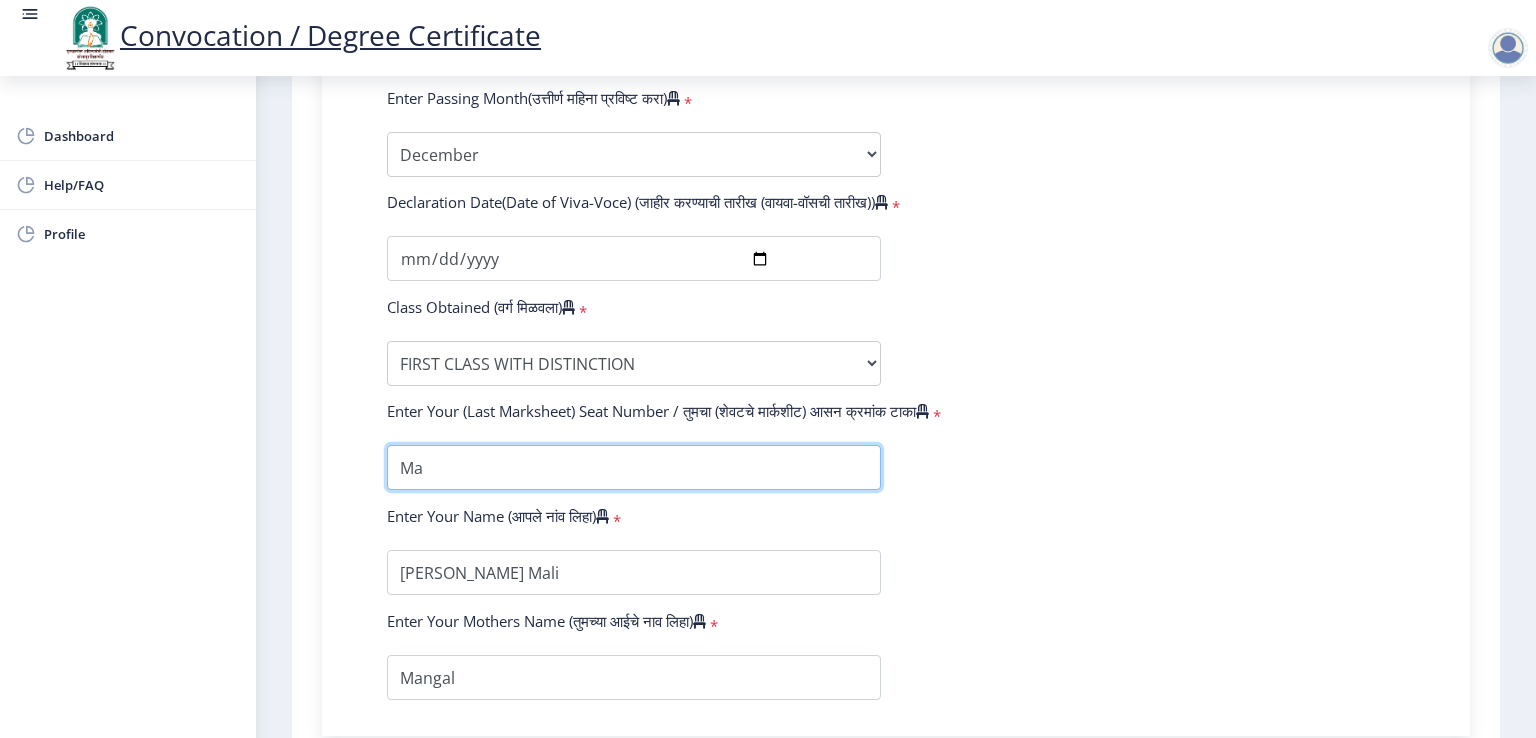 type on "M" 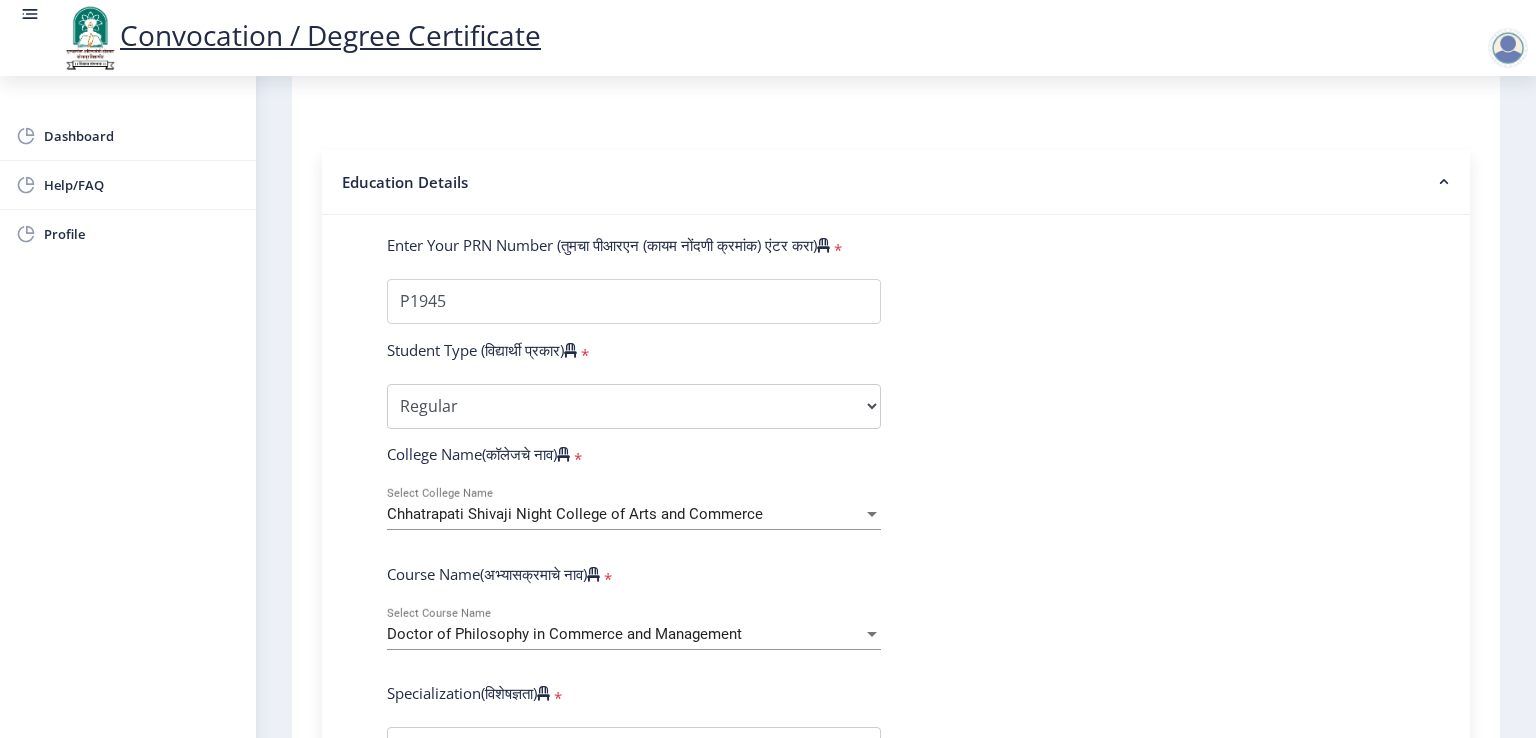 scroll, scrollTop: 200, scrollLeft: 0, axis: vertical 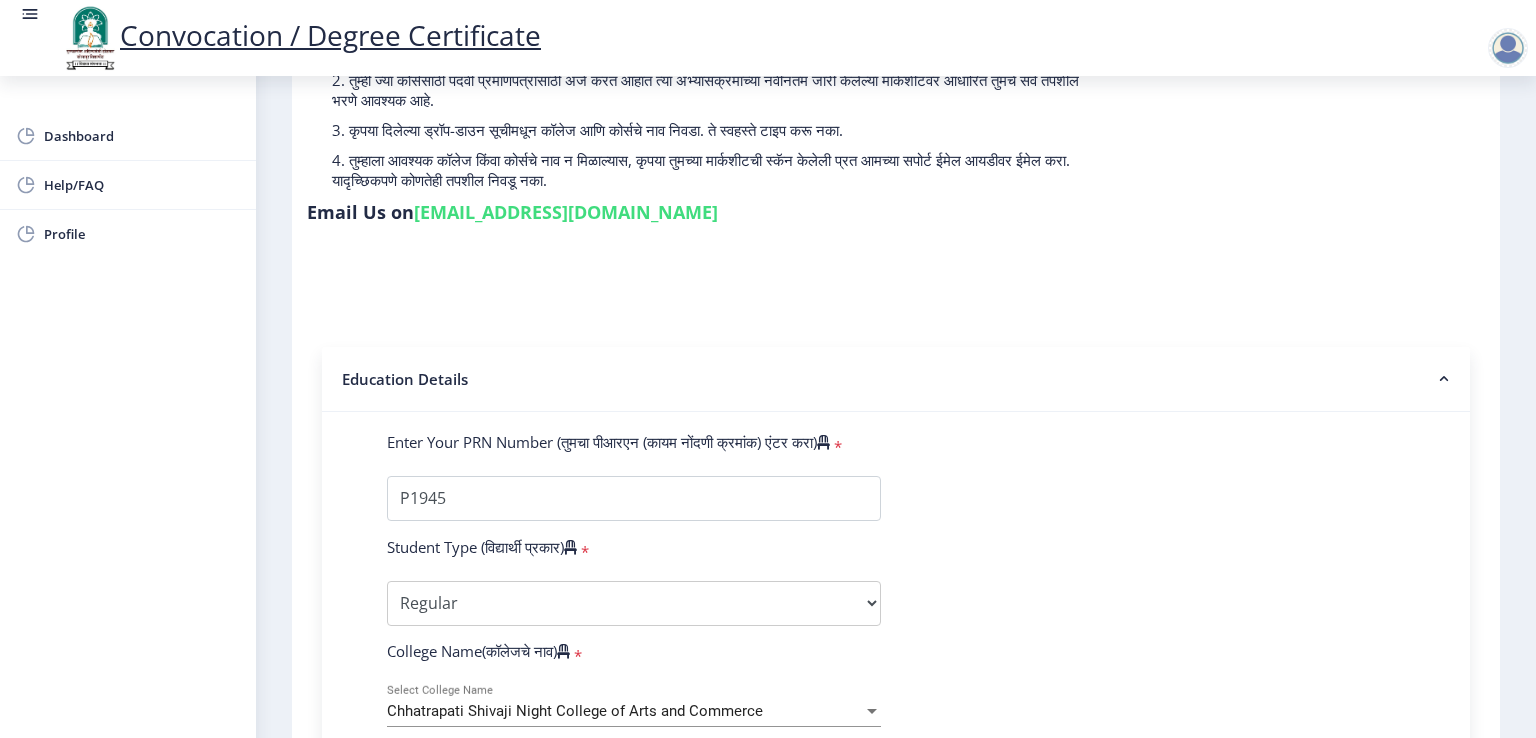 type on "100004" 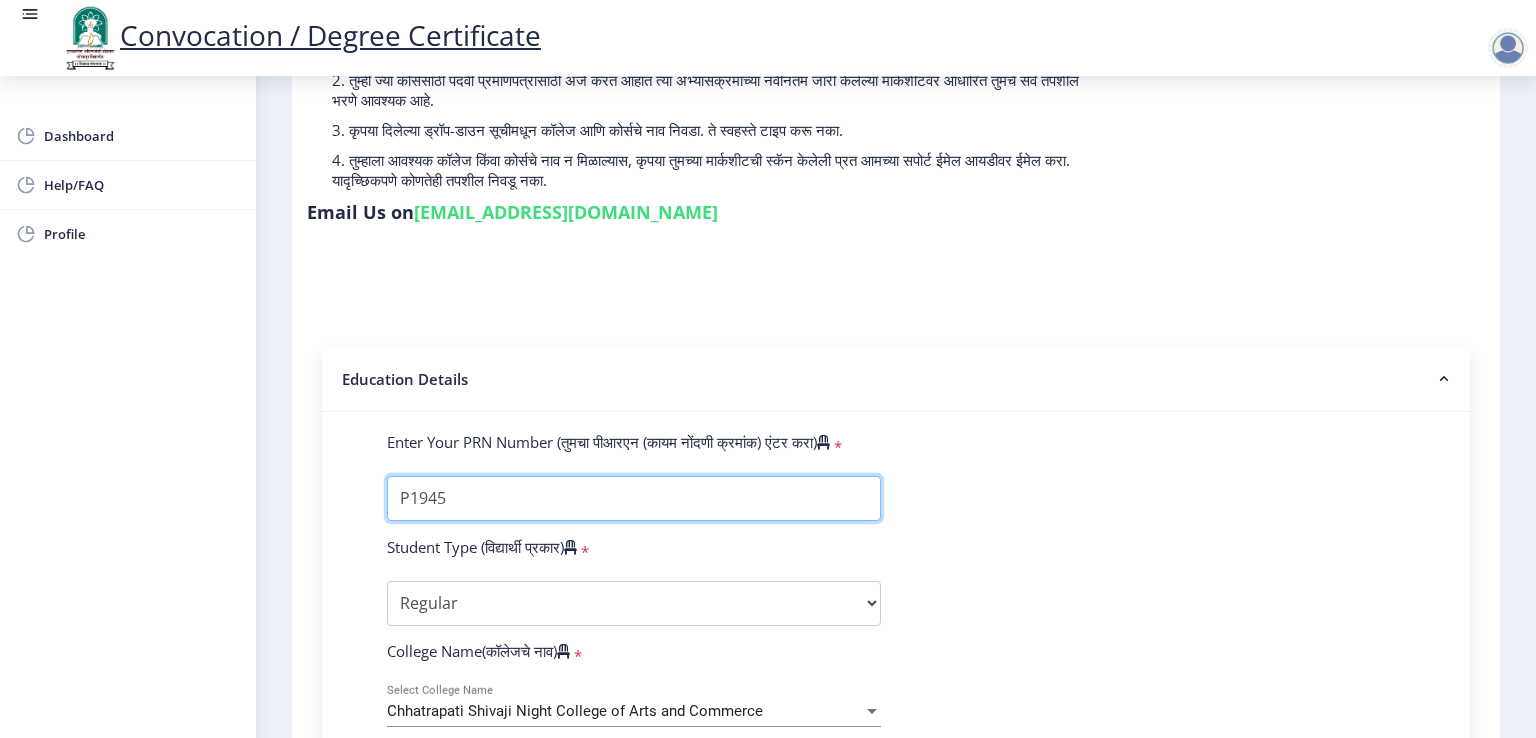 click on "Enter Your PRN Number (तुमचा पीआरएन (कायम नोंदणी क्रमांक) एंटर करा)" at bounding box center (634, 498) 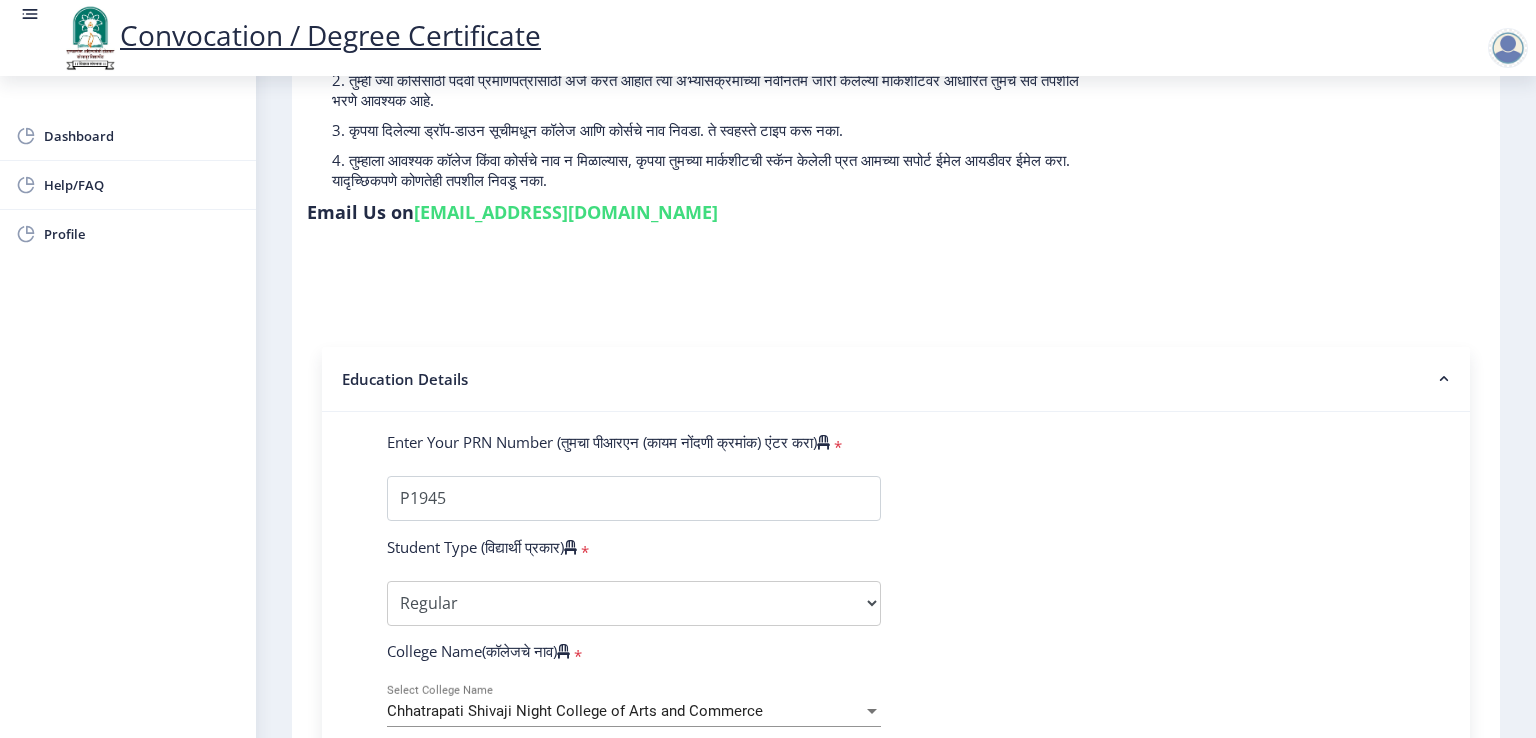 click on "Enter Your PRN Number (तुमचा पीआरएन (कायम नोंदणी क्रमांक) एंटर करा)   * Student Type (विद्यार्थी प्रकार)    * Select Student Type Regular External College Name(कॉलेजचे नाव)   * Chhatrapati Shivaji Night College of Arts and Commerce Select College Name Course Name(अभ्यासक्रमाचे नाव)   * Doctor of Philosophy in Commerce and Management Select Course Name  Specialization(विशेषज्ञता)   * Specialization English Ancient Indian History Culture & Archaeology Hindi Marathi Economics History Political Science Applied Geology Computer Science & Engineering Geology Mechanical Engineering Sociology Statistics Zoology Commerce Botany Mass Communication Social Work Law Education Geography Chemistry Electronics Physics Biotechnology Other Enter passing Year(उत्तीर्ण वर्ष प्रविष्ट करा)   *  2025  *" 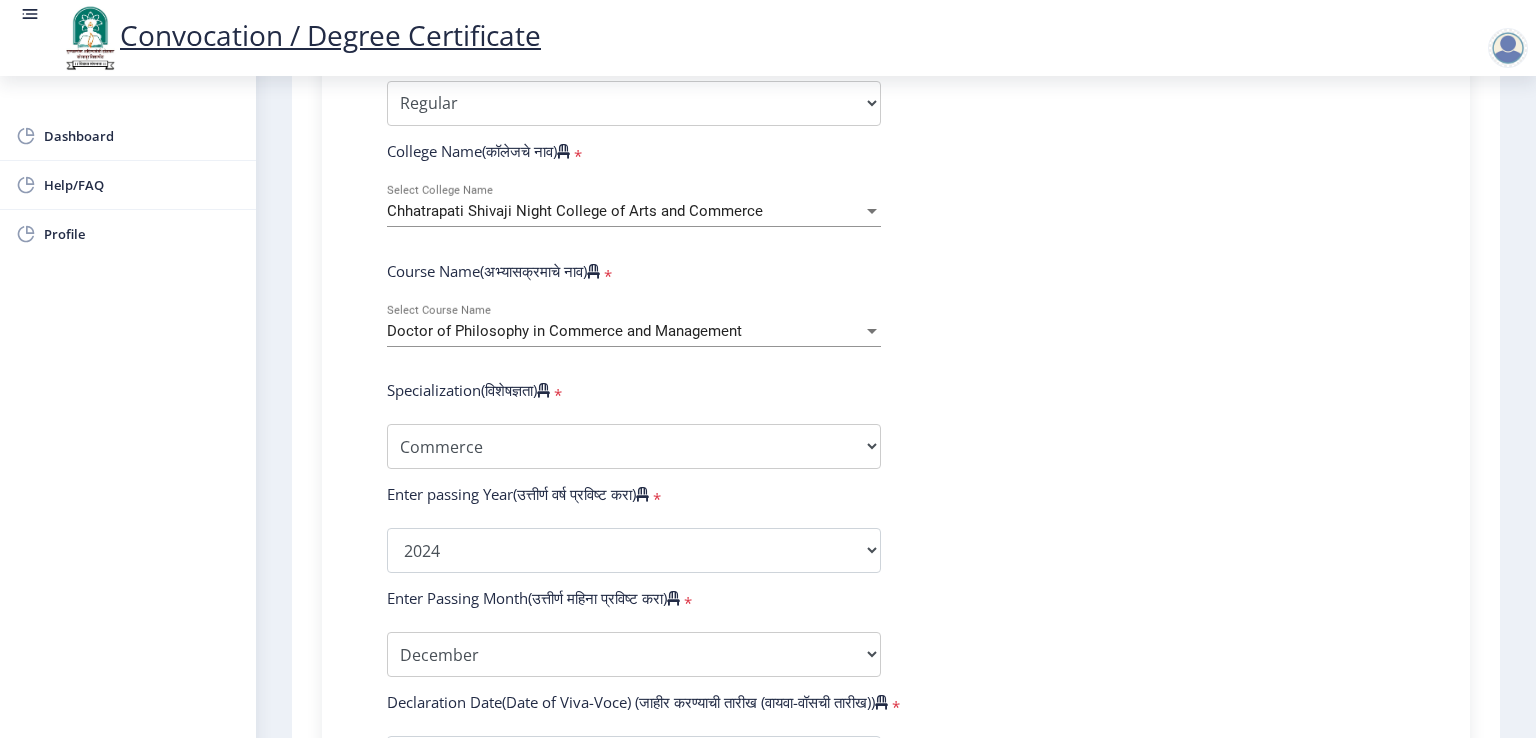 scroll, scrollTop: 1300, scrollLeft: 0, axis: vertical 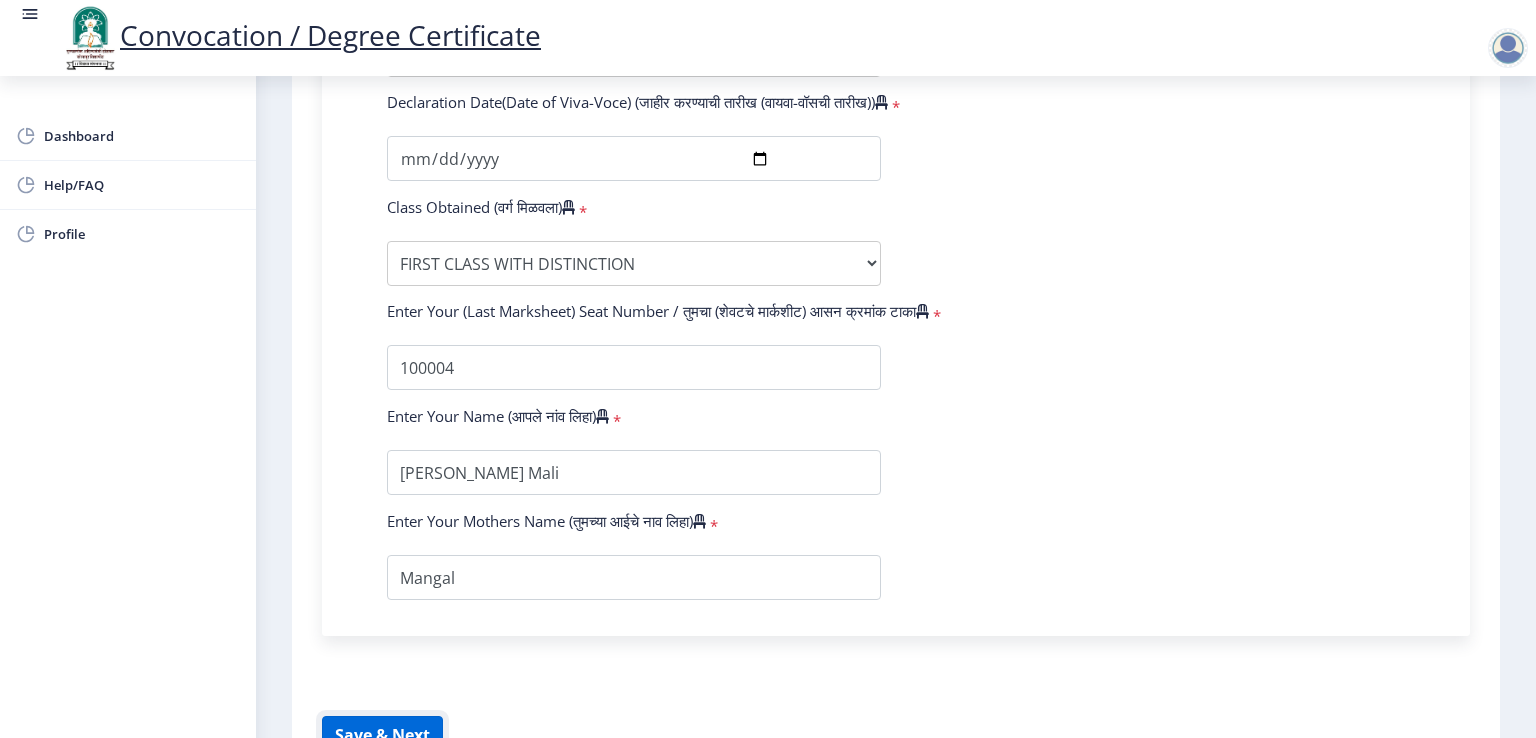 click on "Save & Next" 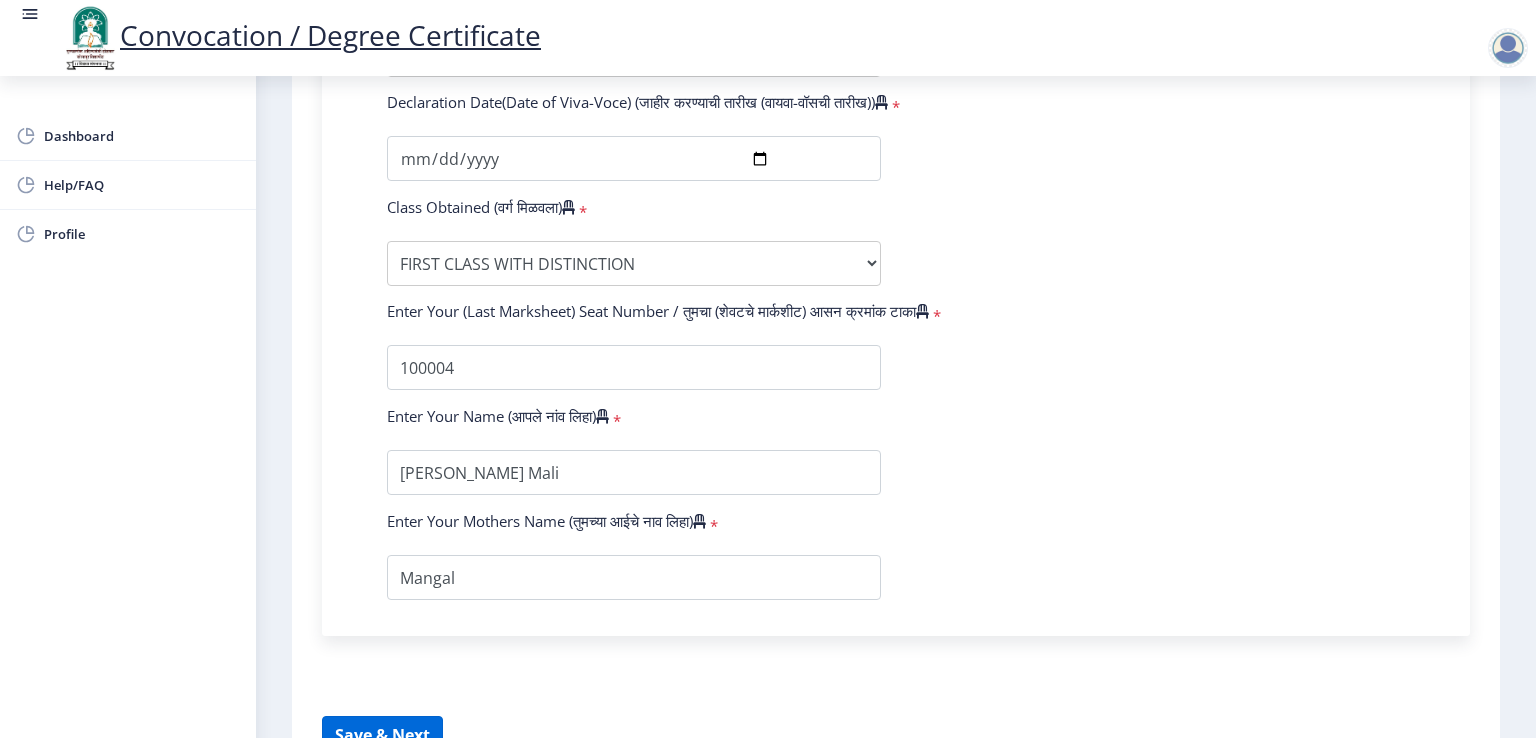 select 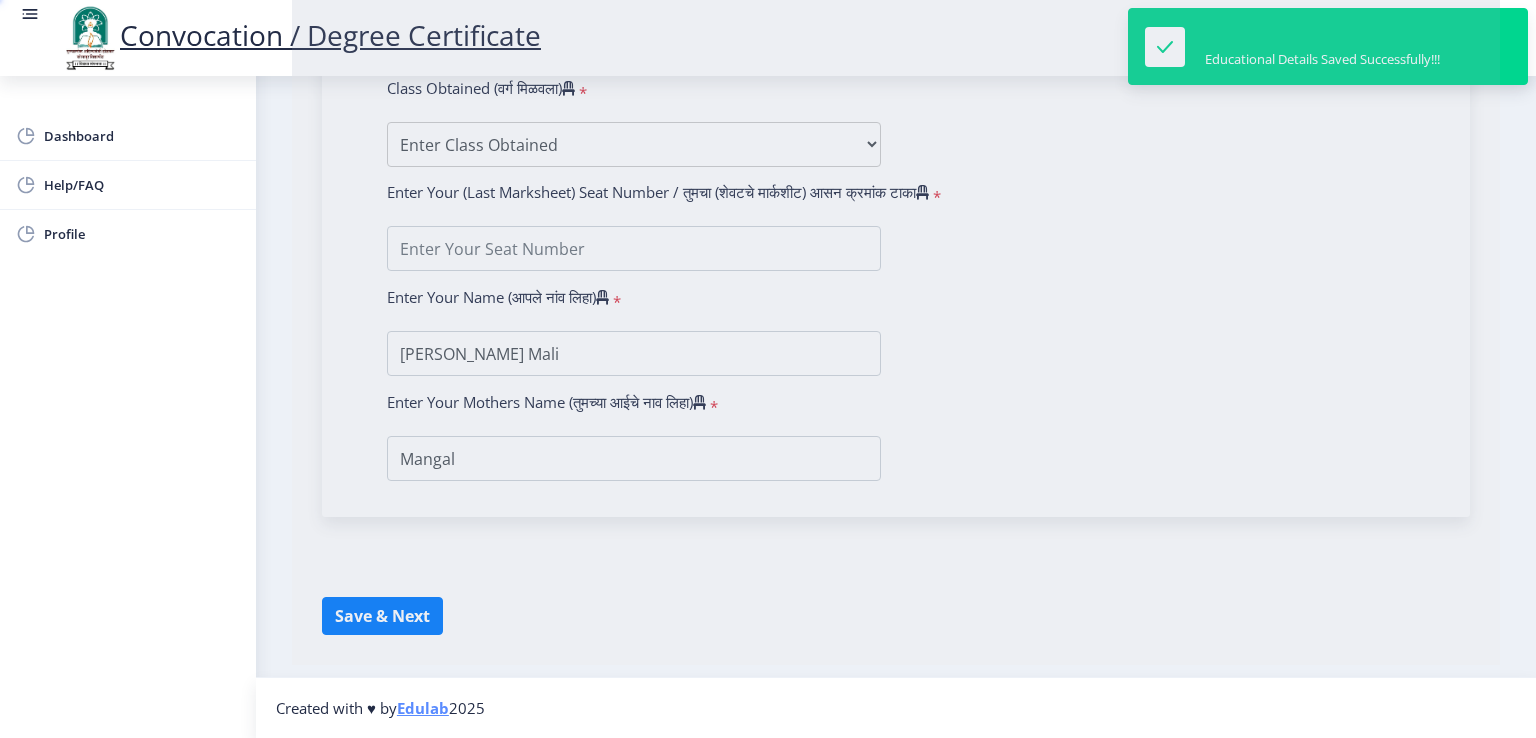 type on "P1945" 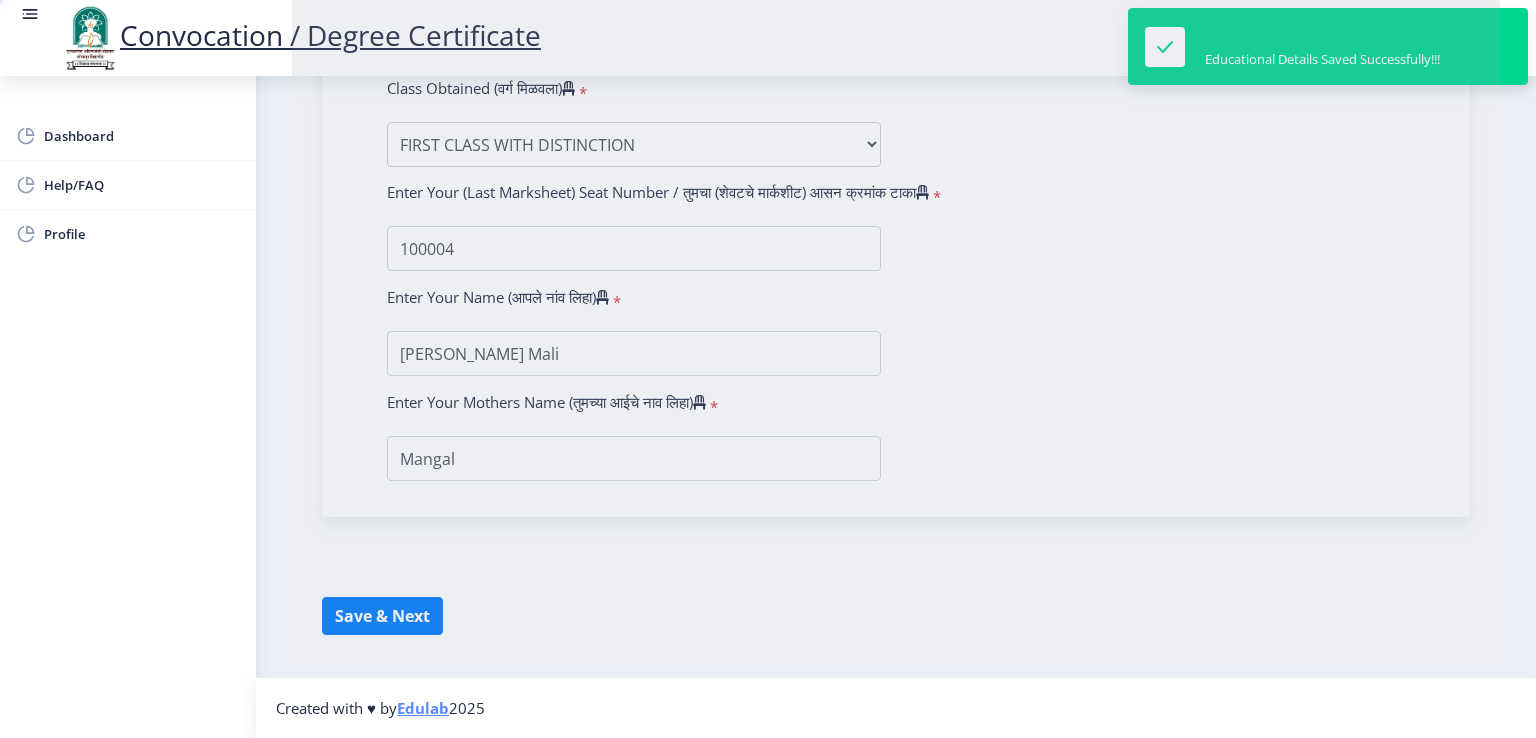 select on "Commerce" 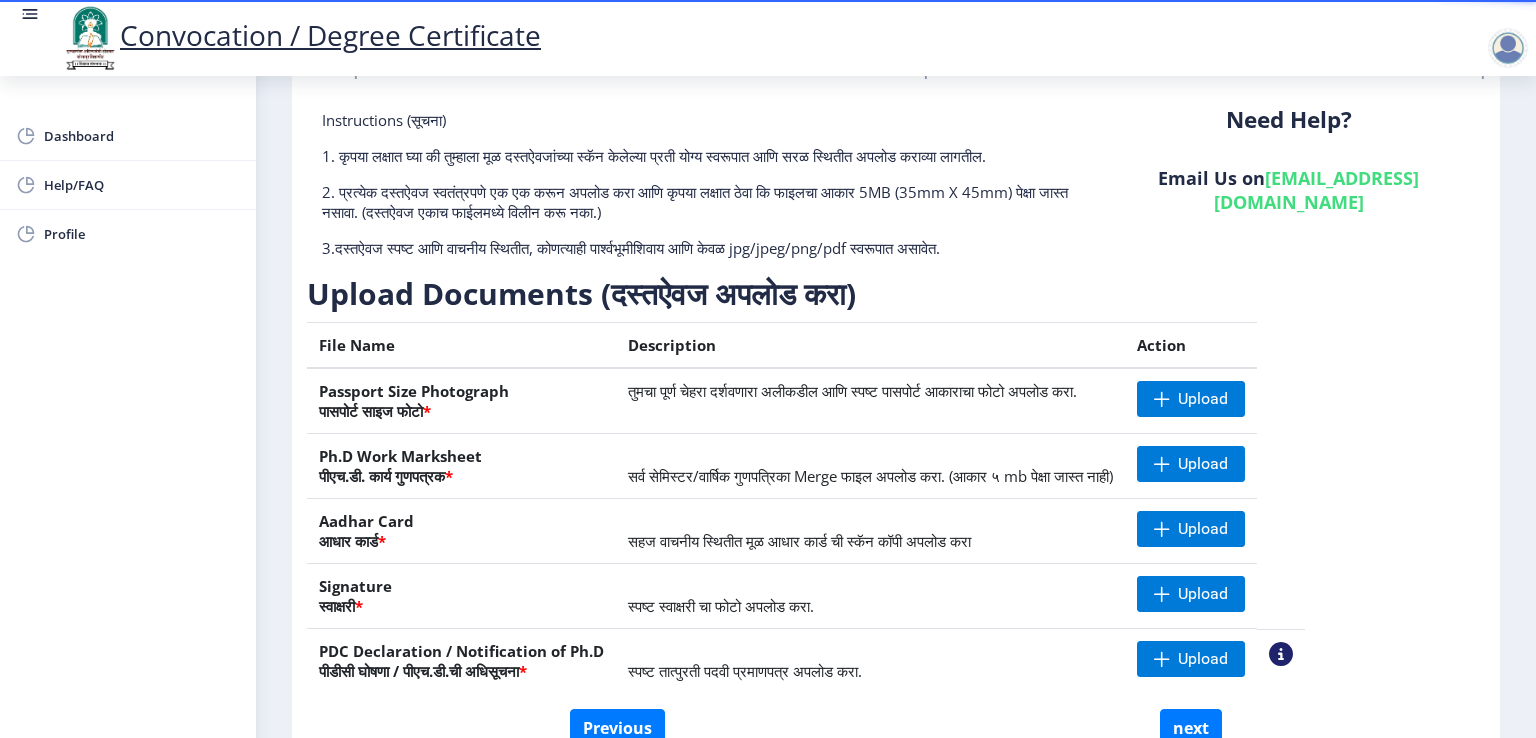 scroll, scrollTop: 200, scrollLeft: 0, axis: vertical 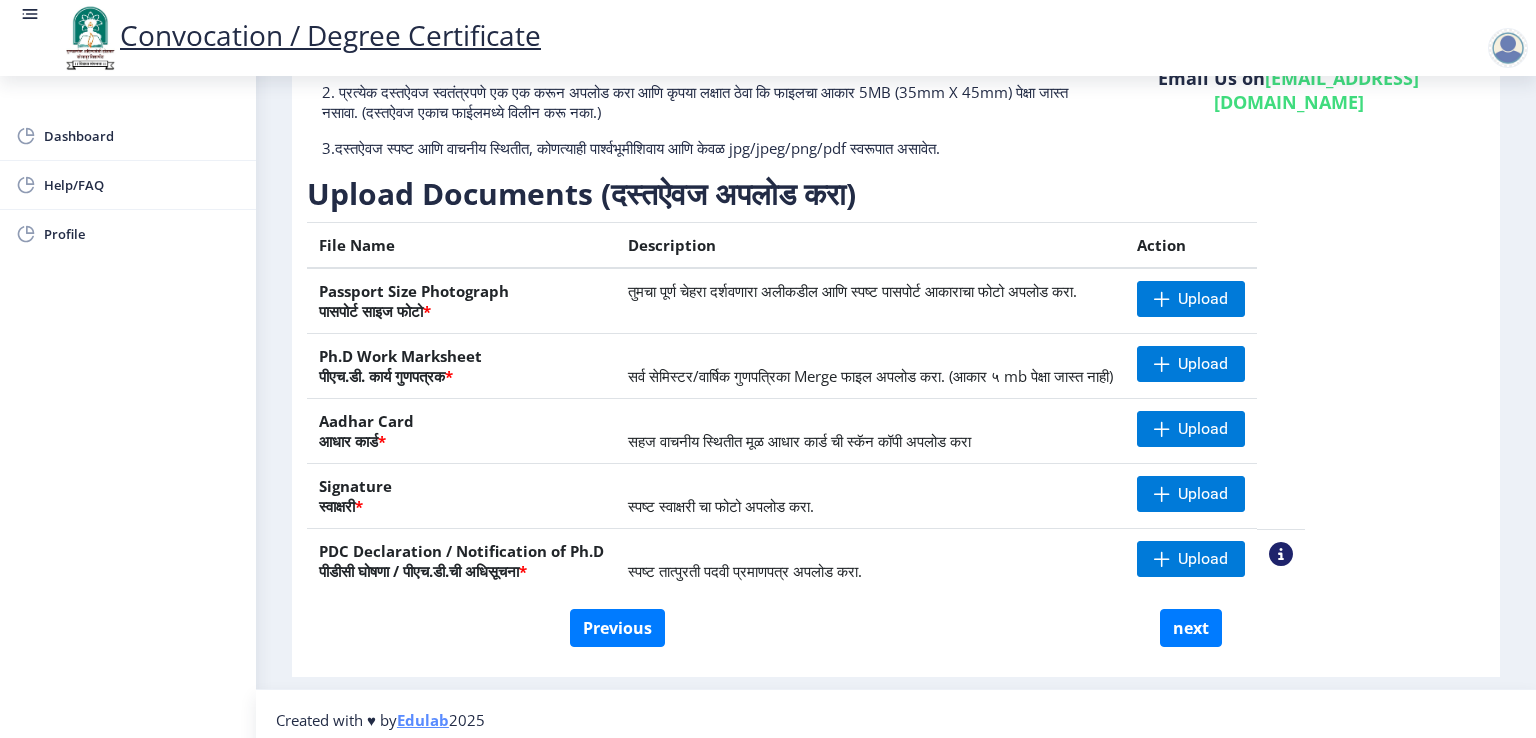 click on "File Name Description Action Passport Size Photograph  पासपोर्ट साइज फोटो  * तुमचा पूर्ण चेहरा दर्शवणारा अलीकडील आणि स्पष्ट पासपोर्ट आकाराचा फोटो अपलोड करा.  Upload Ph.D Work Marksheet   पीएच.डी. कार्य गुणपत्रक  * सर्व सेमिस्टर/वार्षिक गुणपत्रिका Merge फाइल अपलोड करा. (आकार ५ mb पेक्षा जास्त नाही)  Upload Aadhar Card  आधार कार्ड  * सहज वाचनीय स्थितीत मूळ आधार कार्ड ची स्कॅन कॉपी अपलोड करा  Upload Signature  स्वाक्षरी  * स्पष्ट स्वाक्षरी चा फोटो अपलोड करा. Upload PDC Declaration / Notification of Ph.D  *" 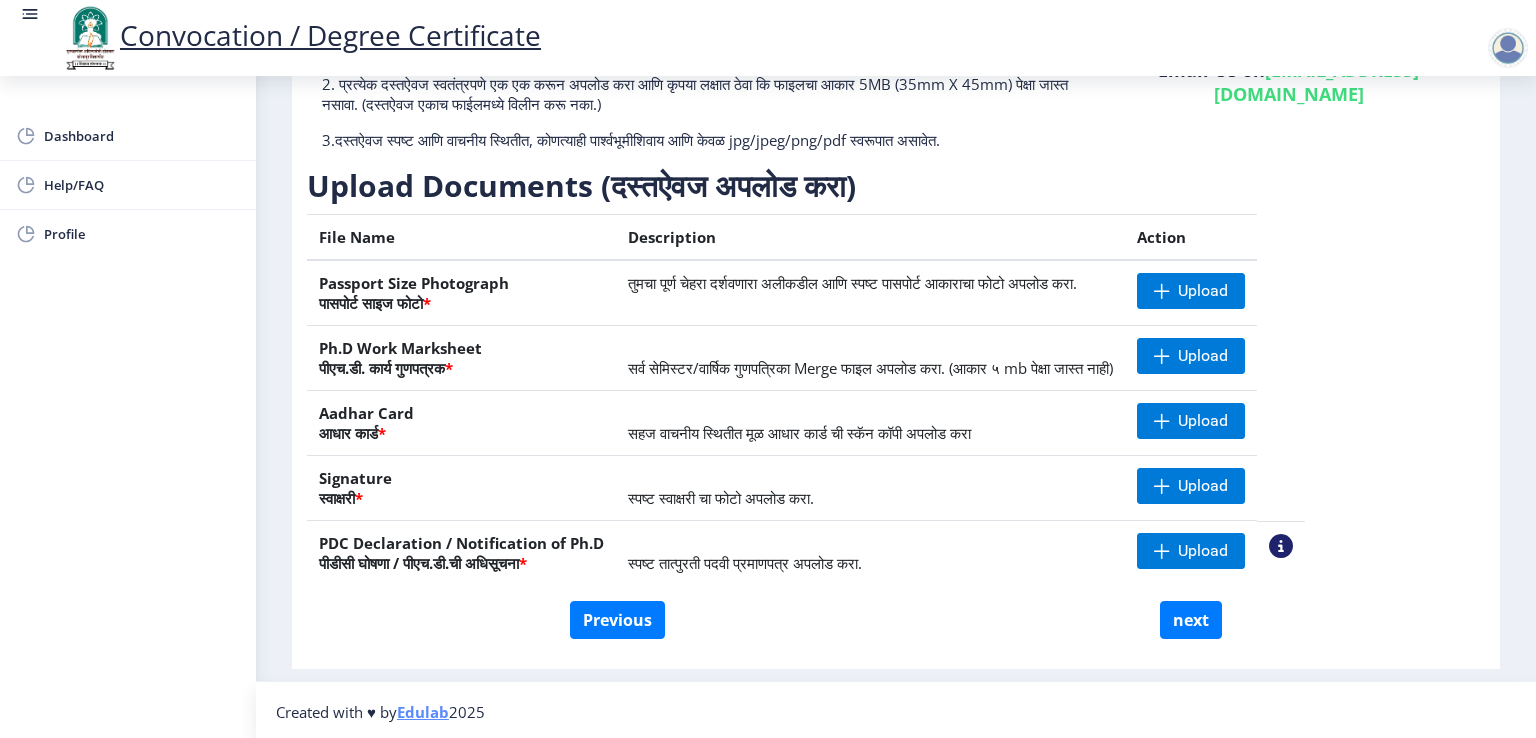 scroll, scrollTop: 210, scrollLeft: 0, axis: vertical 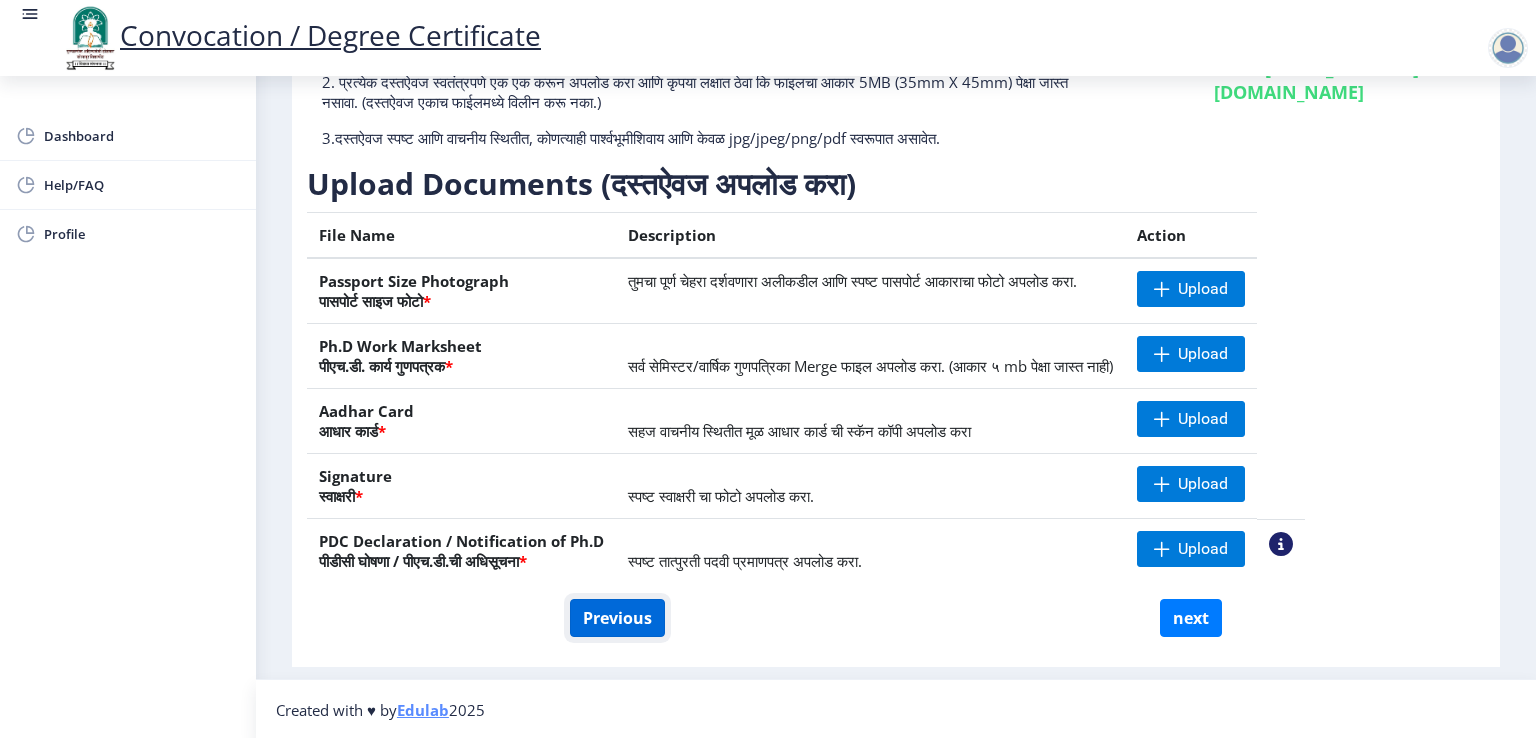 click on "Previous" 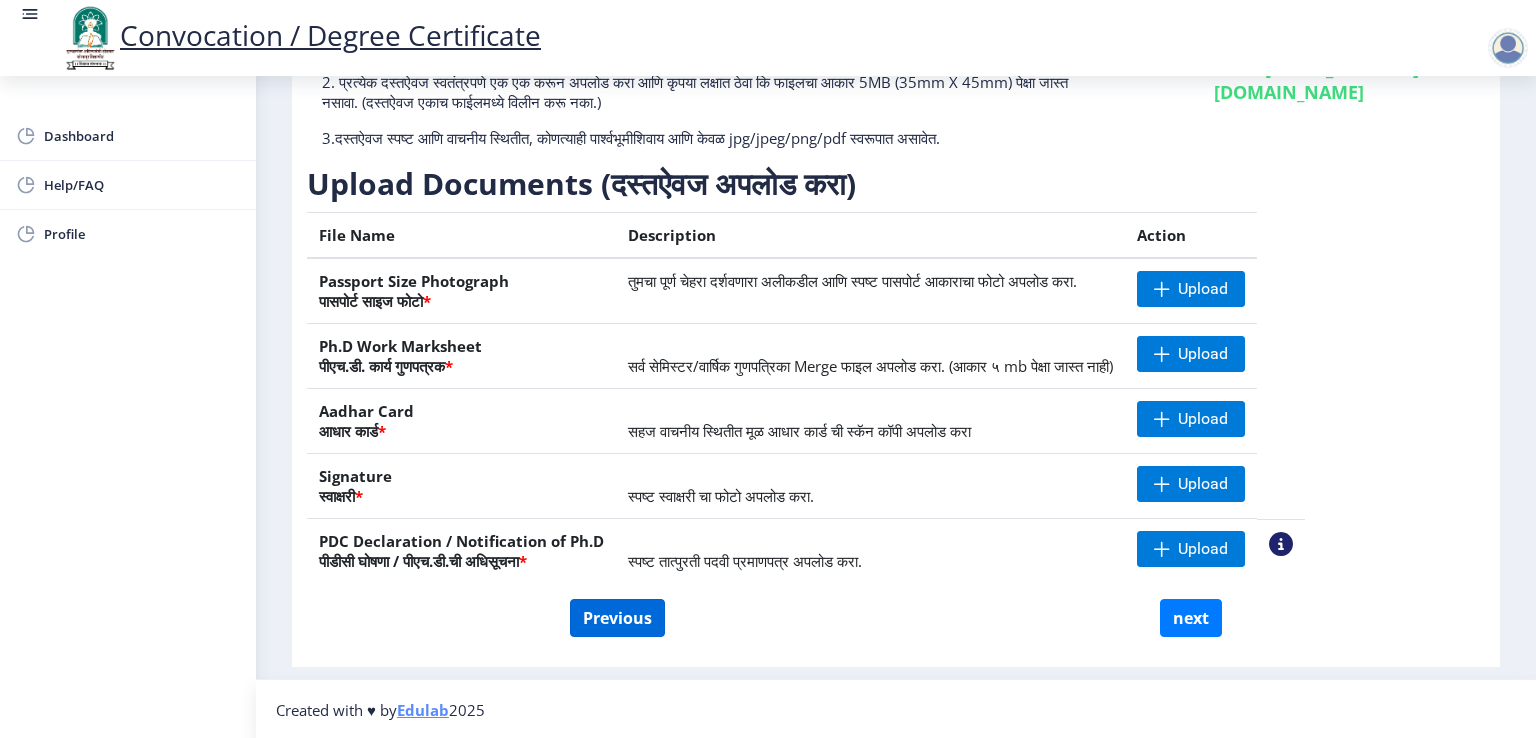 select on "Regular" 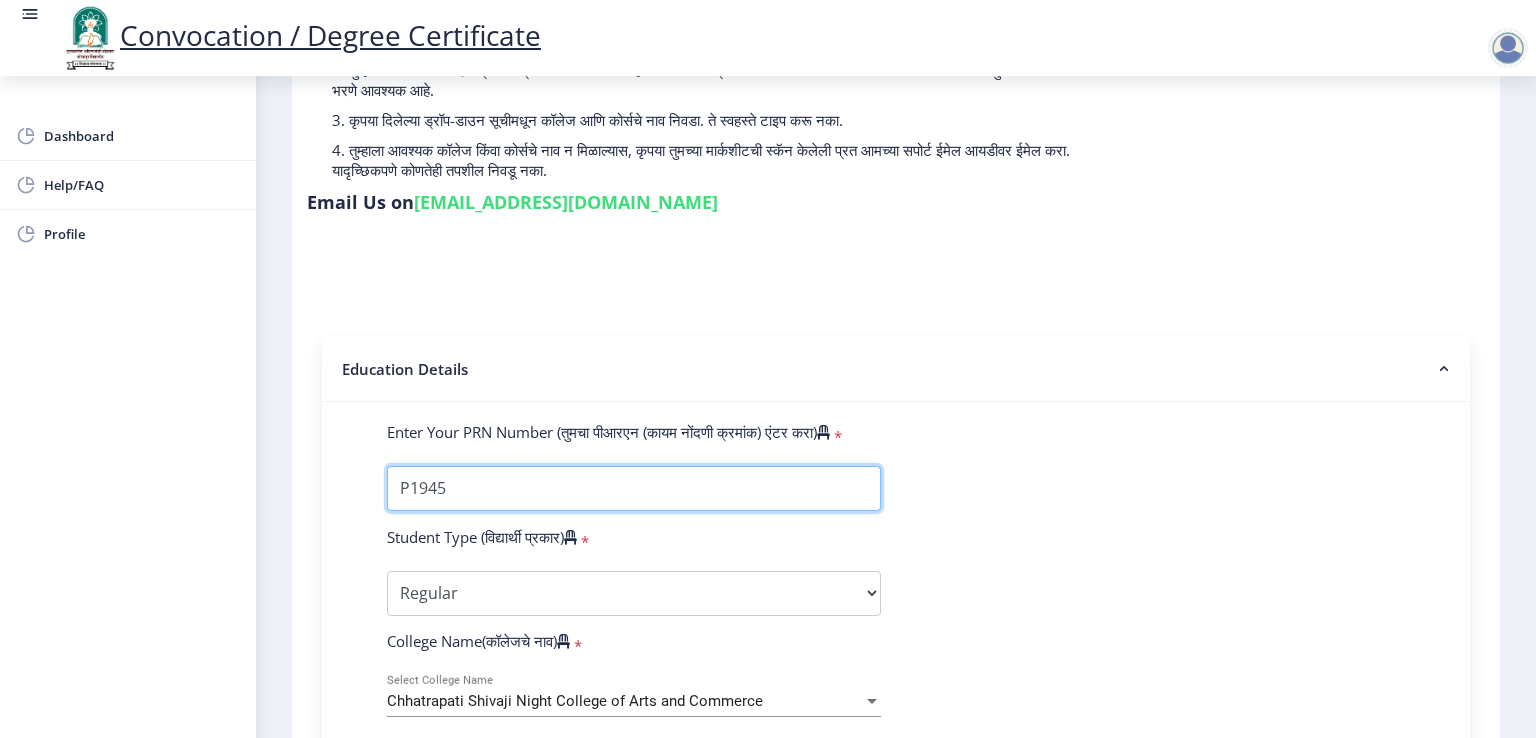 click on "Enter Your PRN Number (तुमचा पीआरएन (कायम नोंदणी क्रमांक) एंटर करा)" at bounding box center [634, 488] 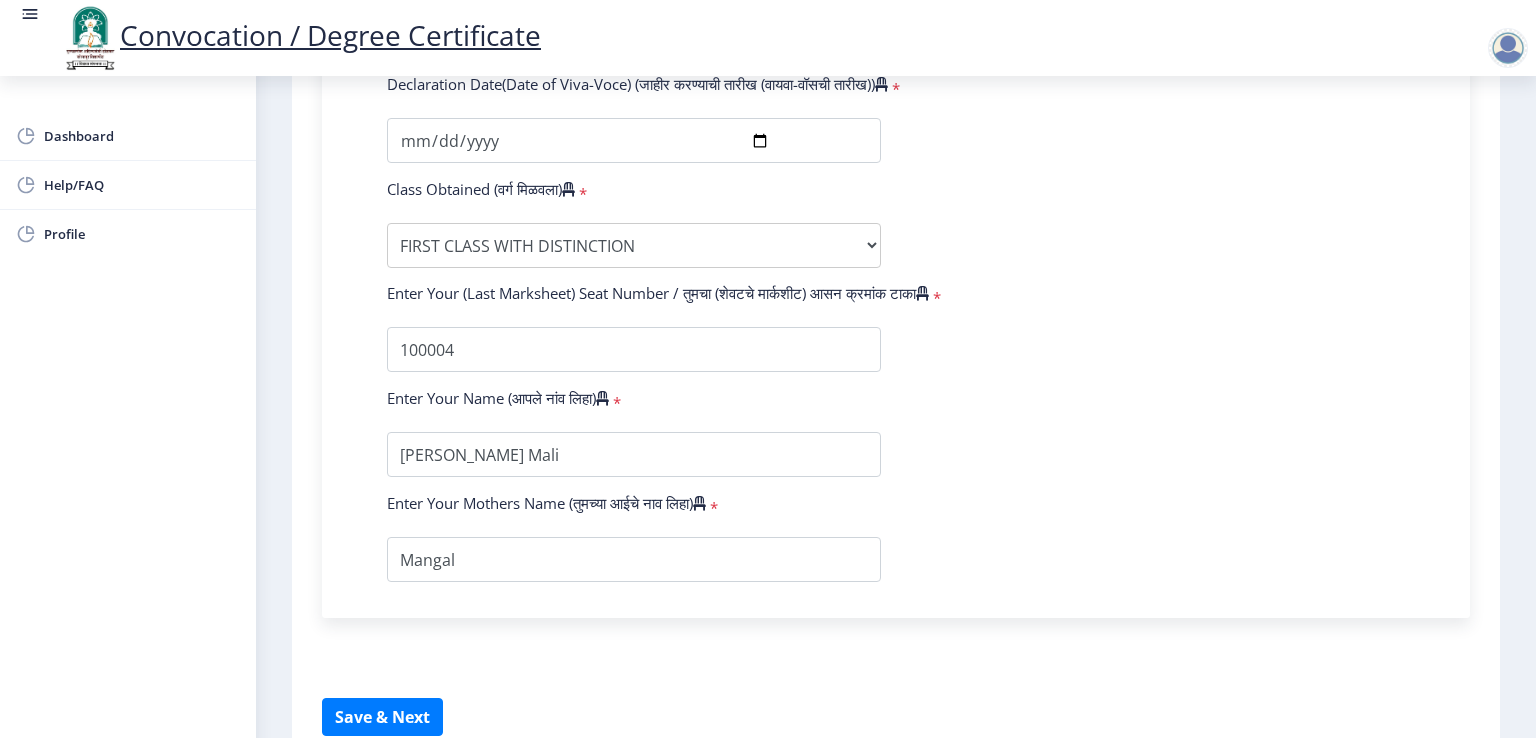 scroll, scrollTop: 1406, scrollLeft: 0, axis: vertical 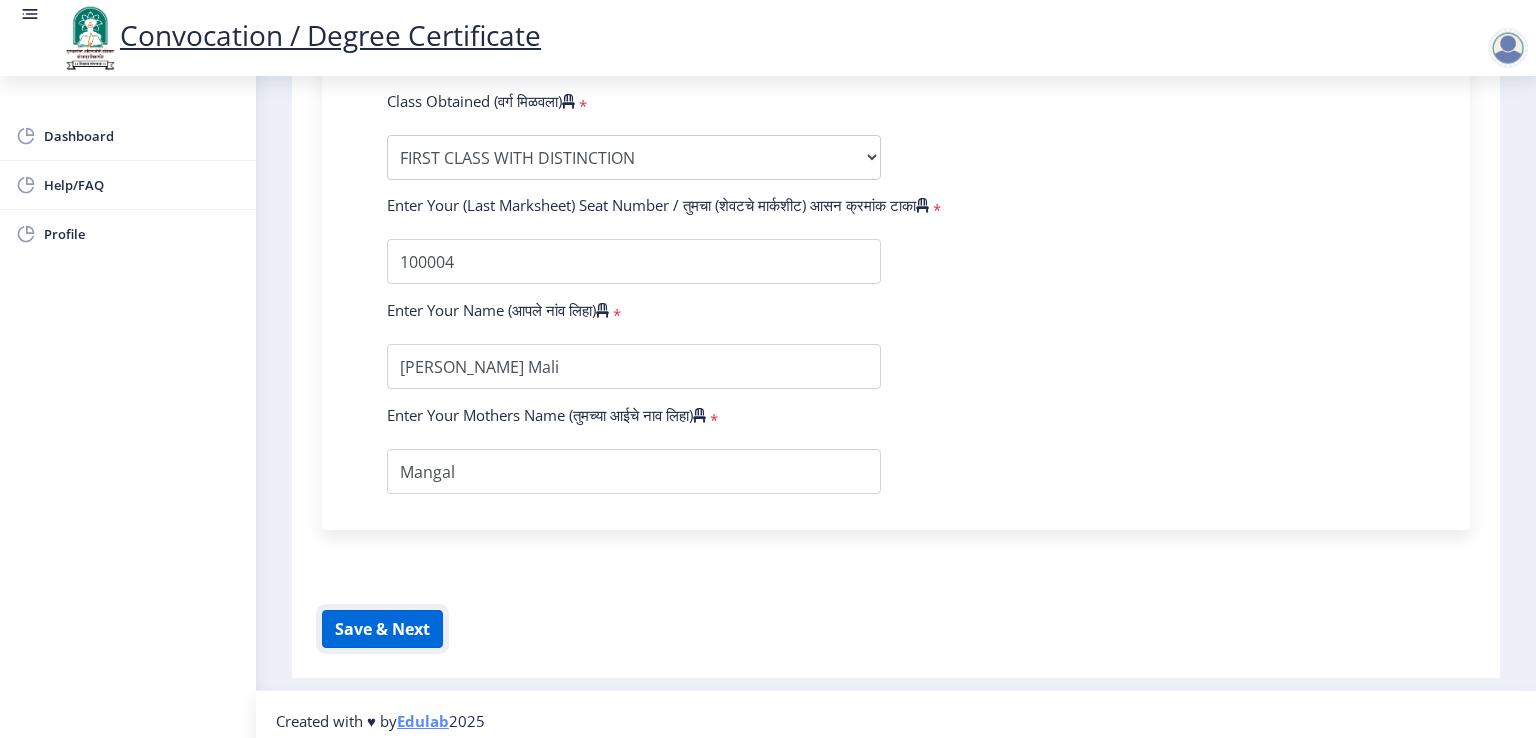 click on "Save & Next" 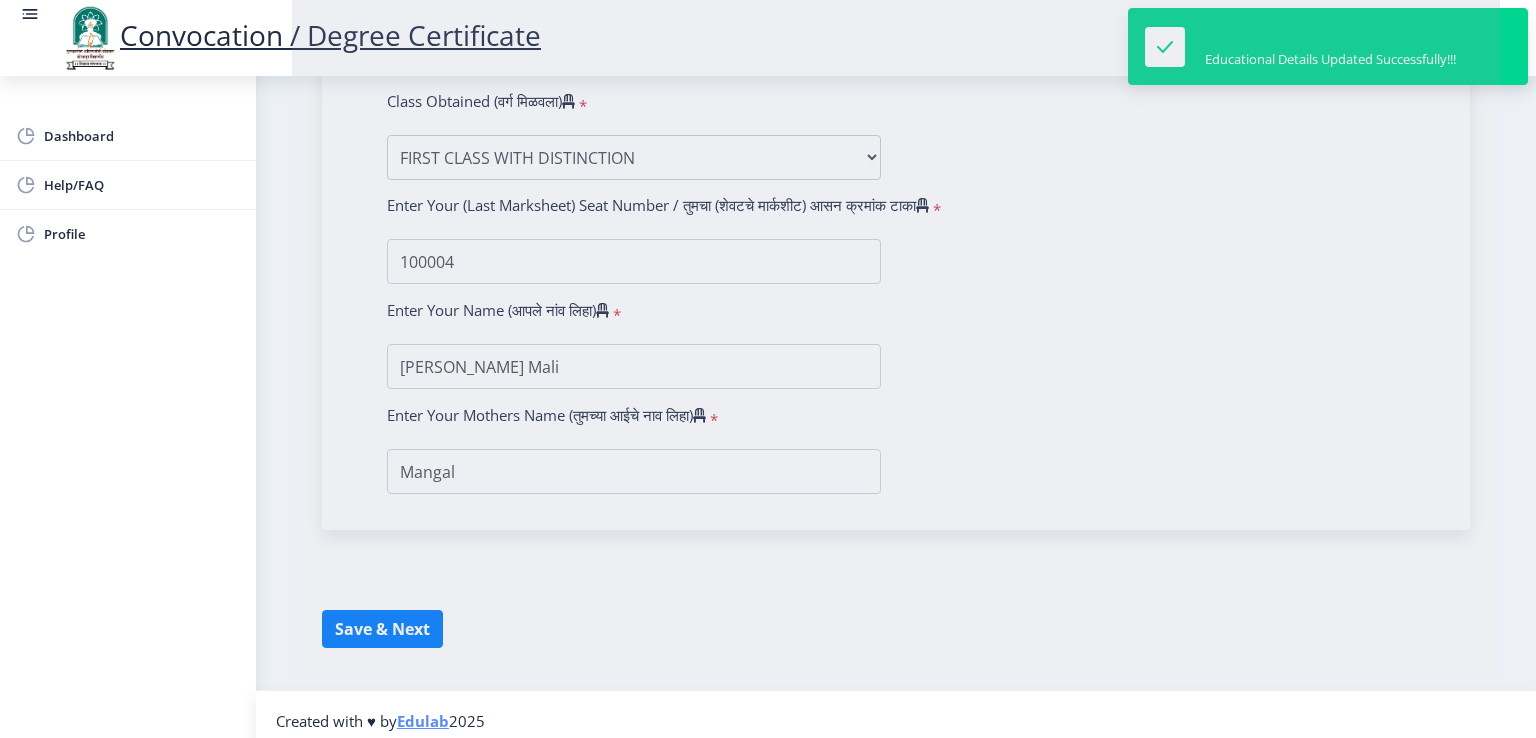 select 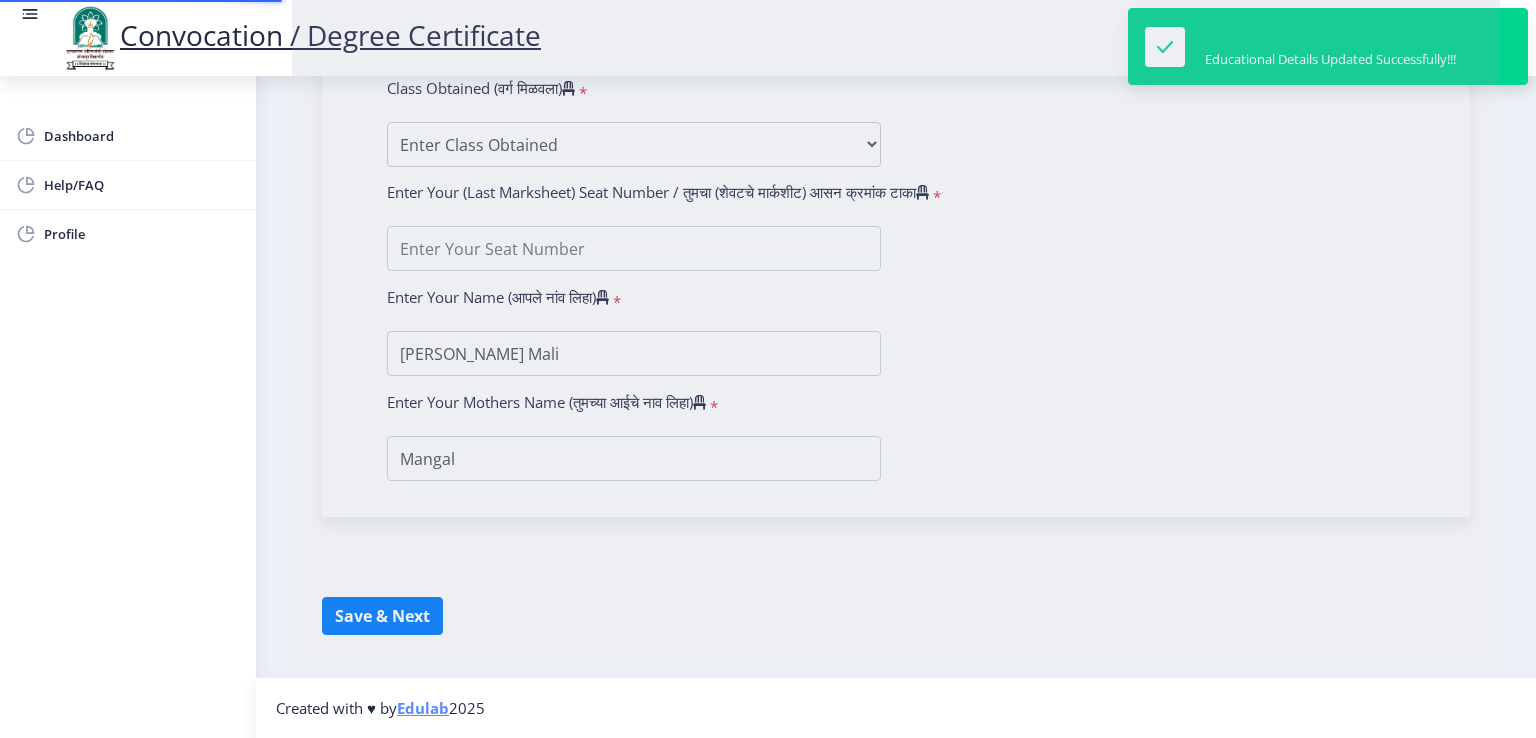 scroll, scrollTop: 0, scrollLeft: 0, axis: both 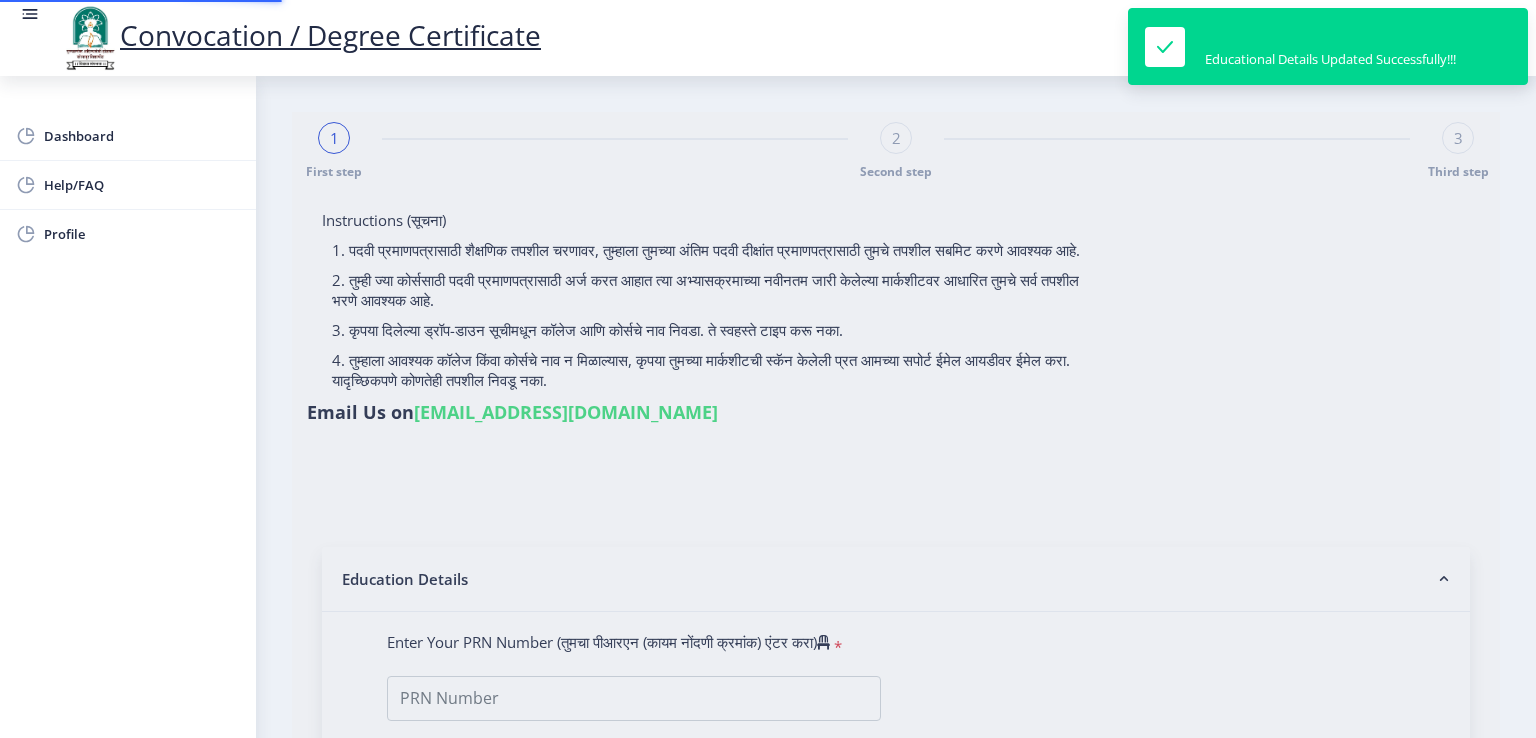 type on "P1945" 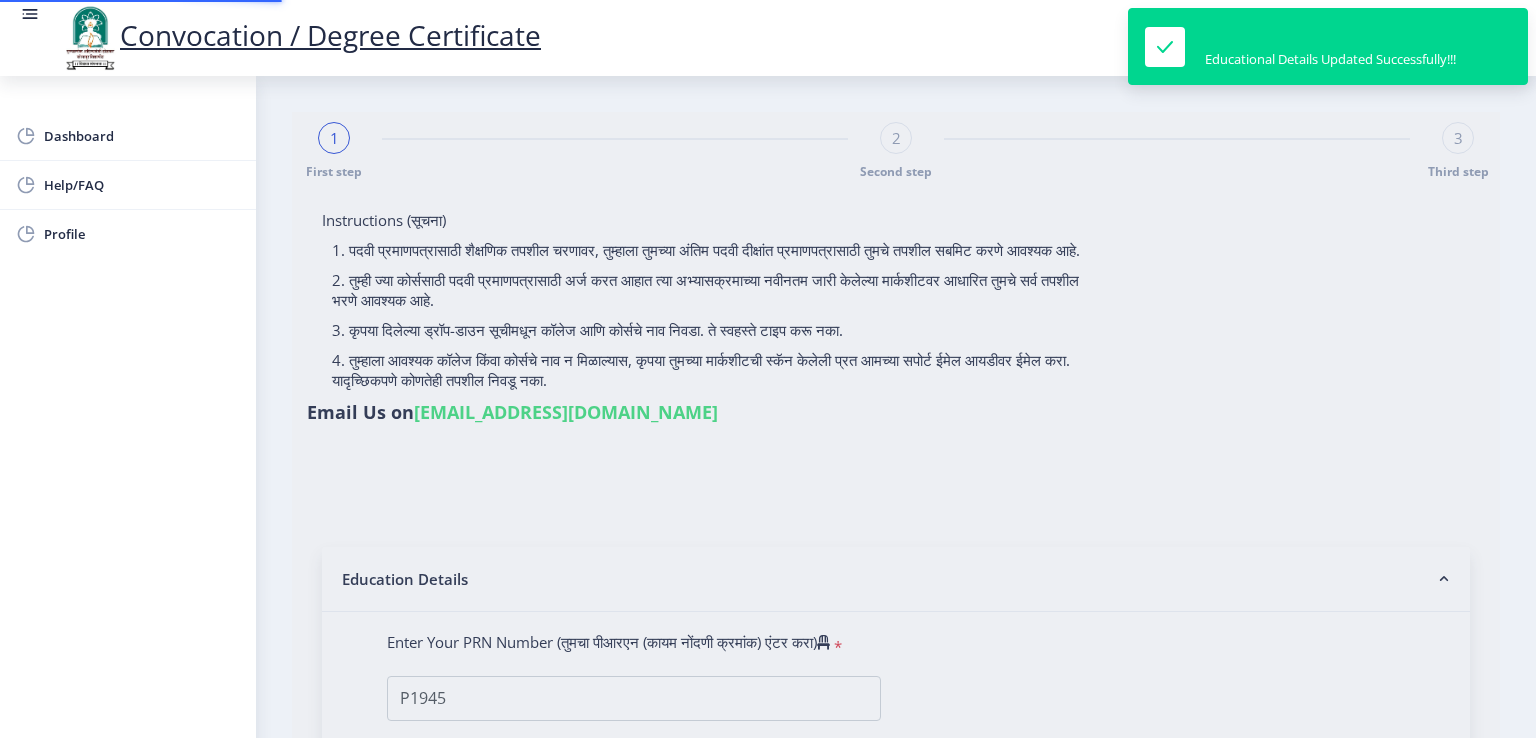 select on "Commerce" 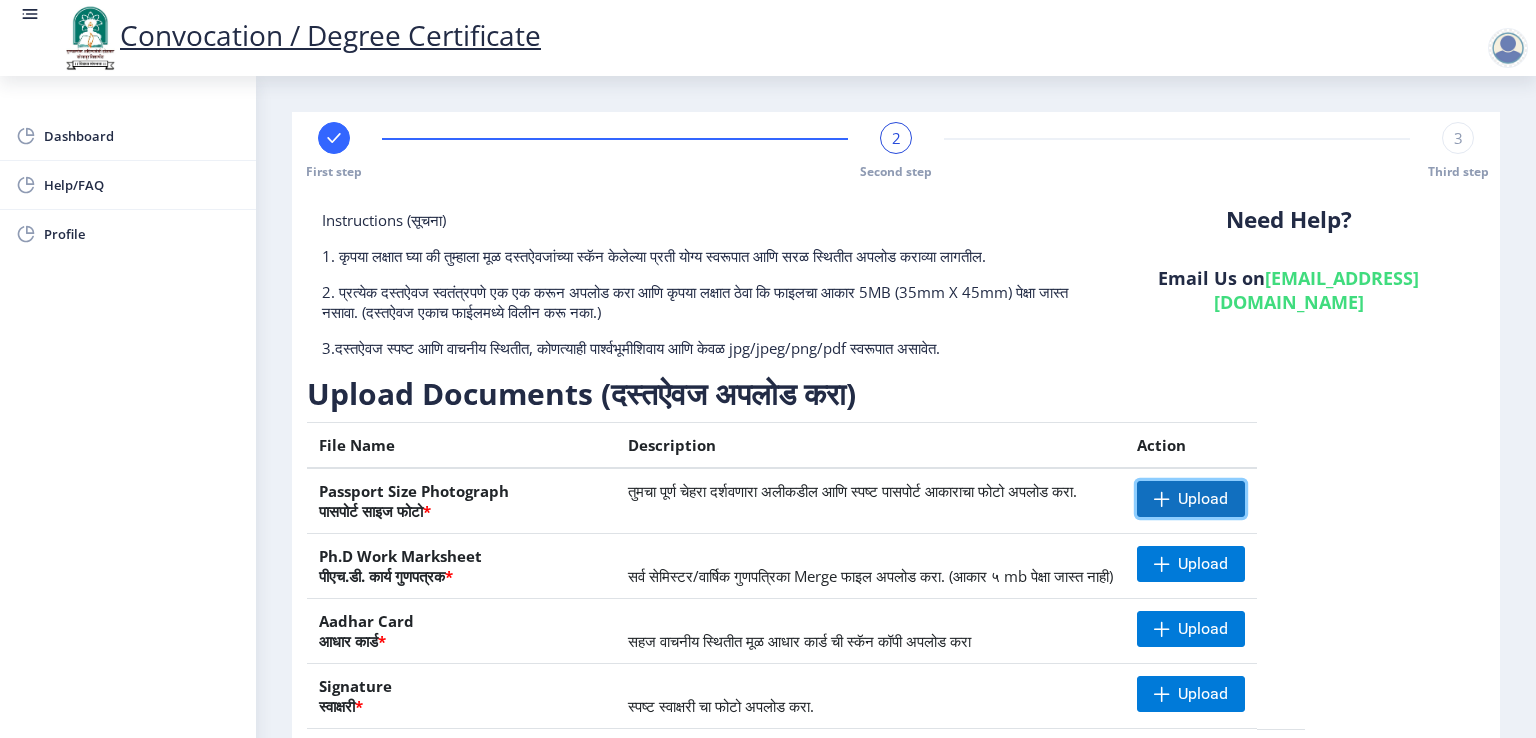 click on "Upload" 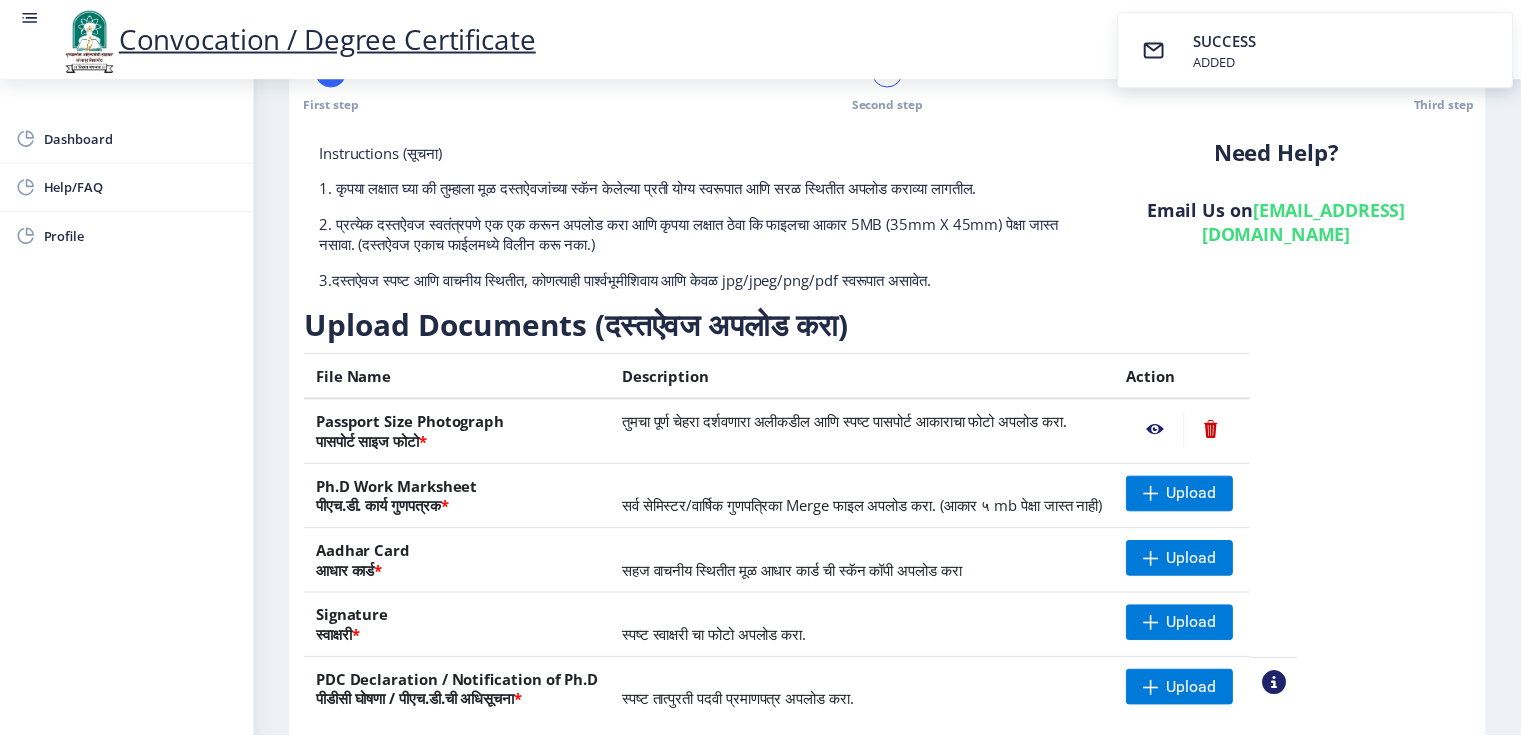 scroll, scrollTop: 200, scrollLeft: 0, axis: vertical 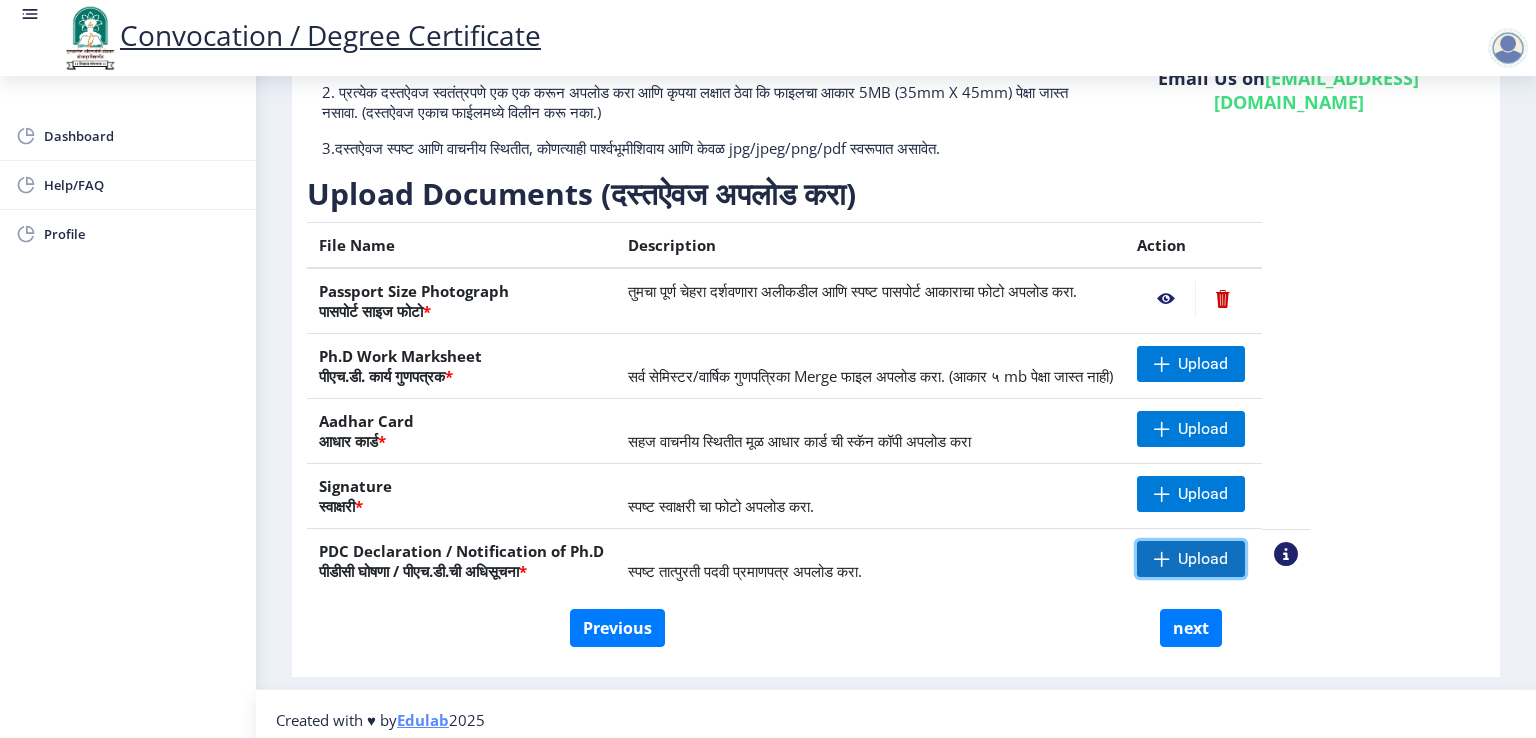 click on "Upload" 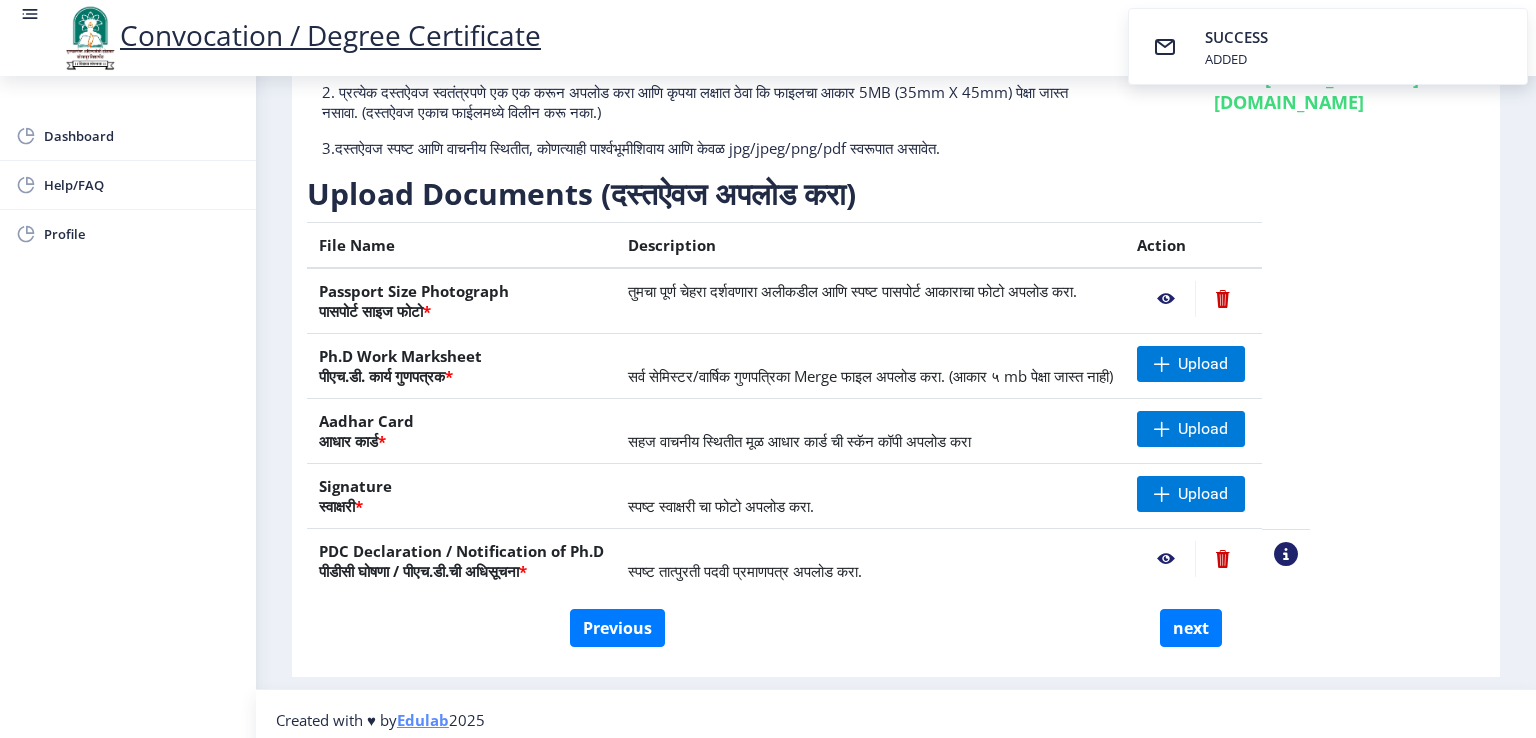 click 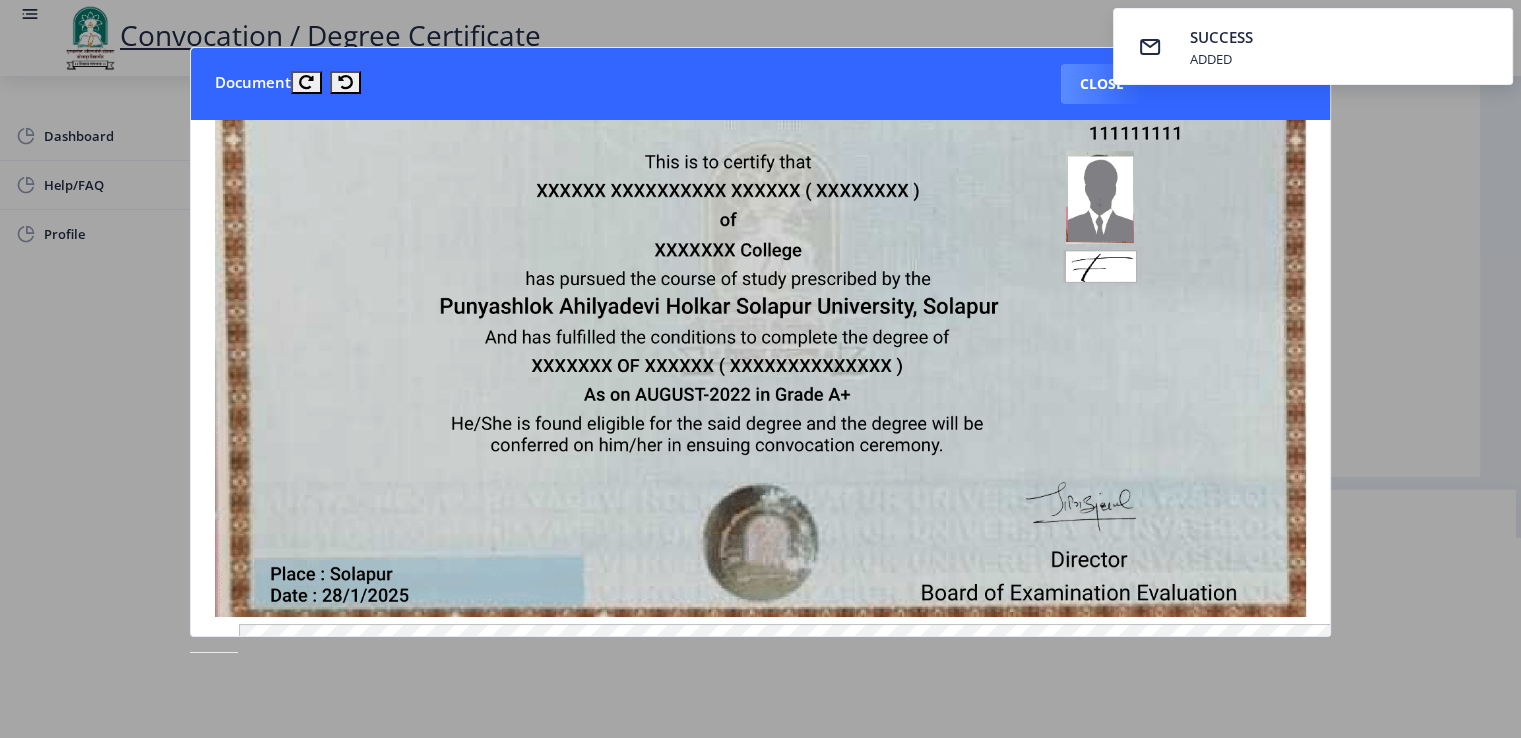 scroll, scrollTop: 600, scrollLeft: 0, axis: vertical 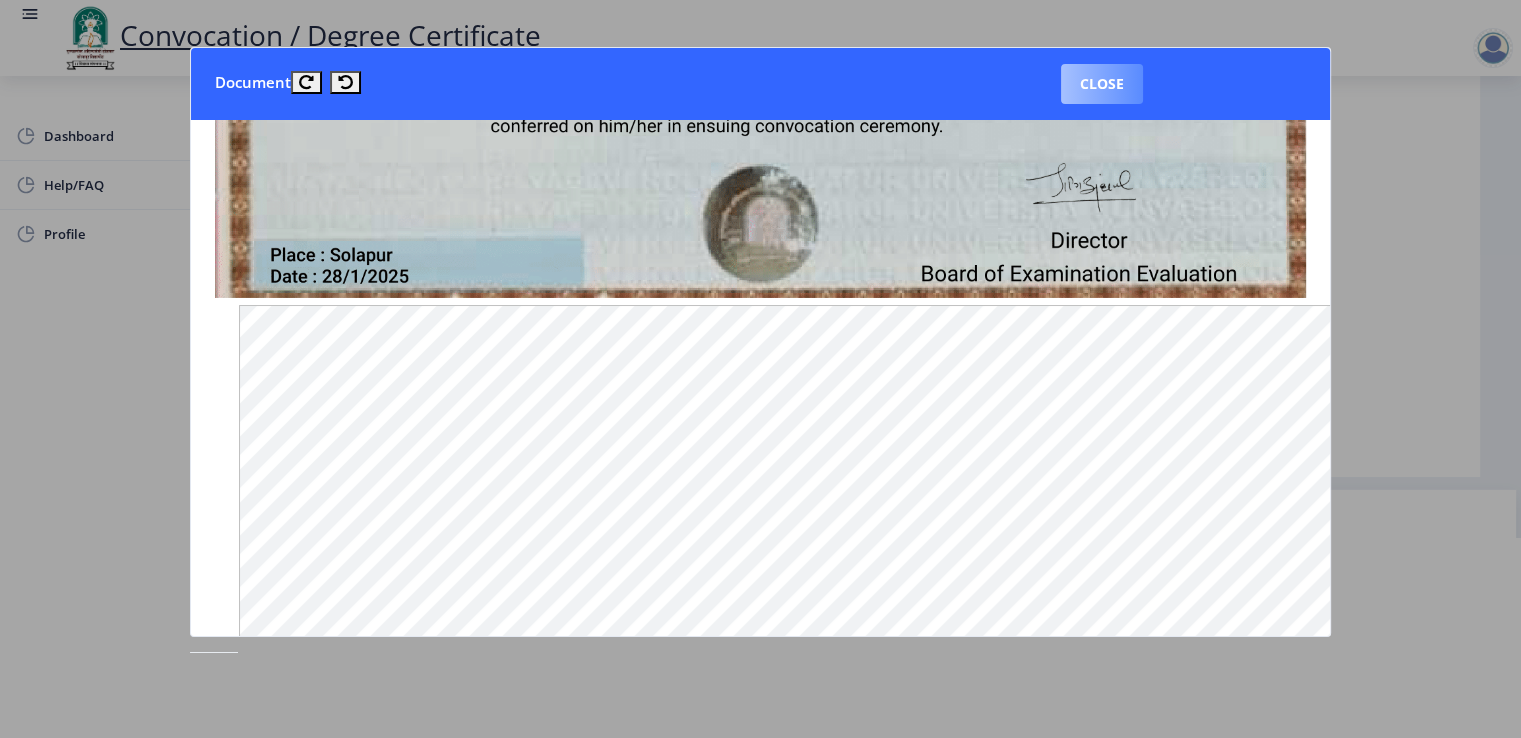 click on "Close" at bounding box center [1102, 84] 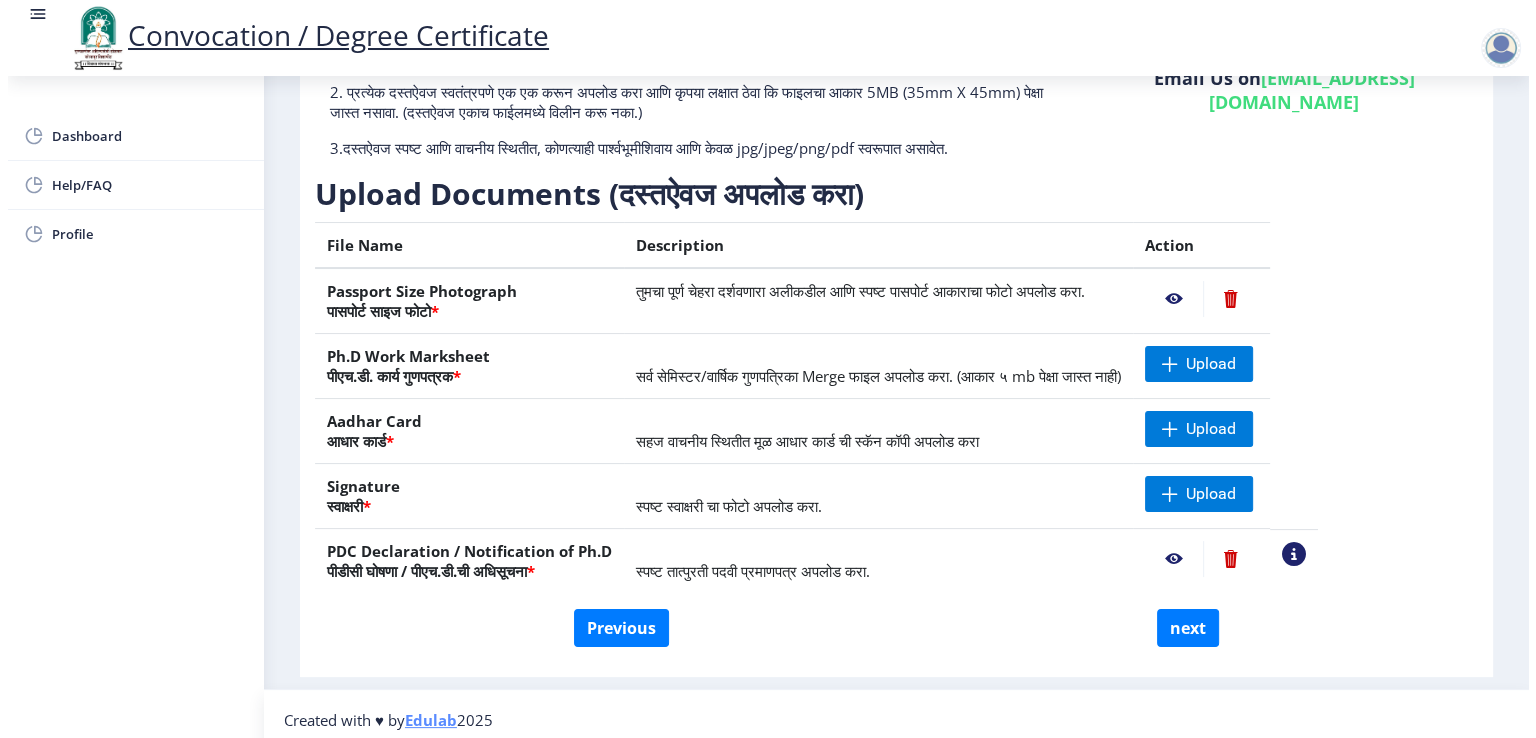 scroll, scrollTop: 15, scrollLeft: 0, axis: vertical 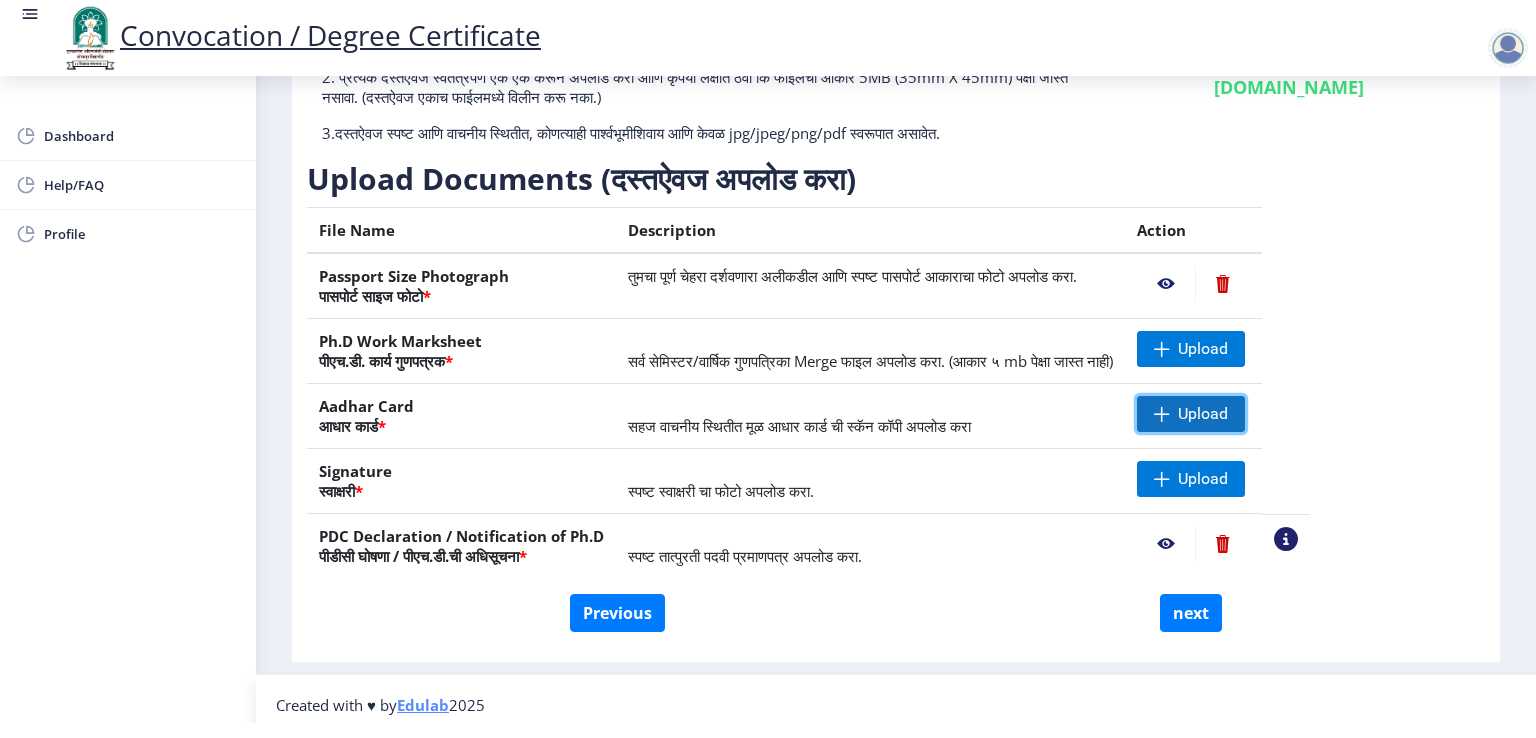 click 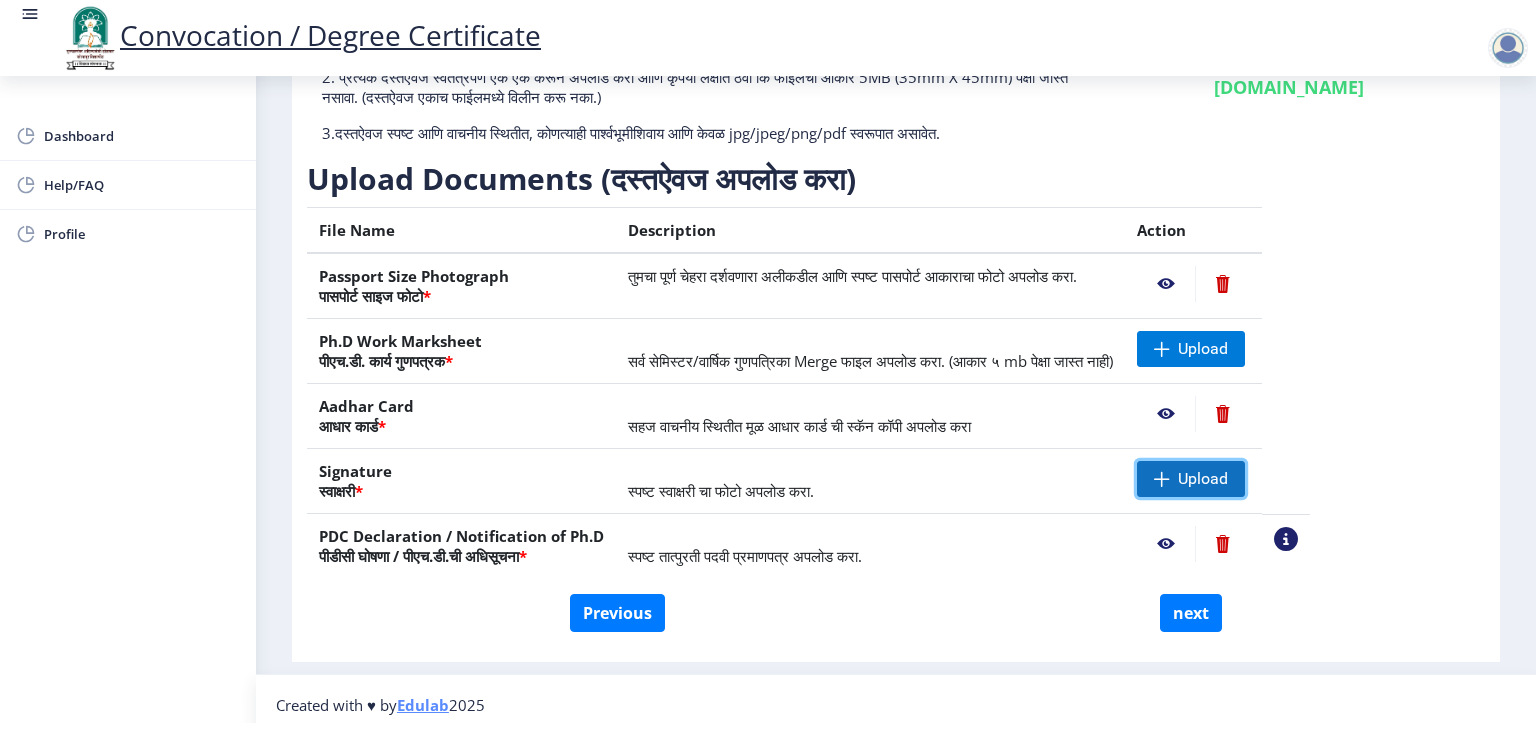 click on "Upload" 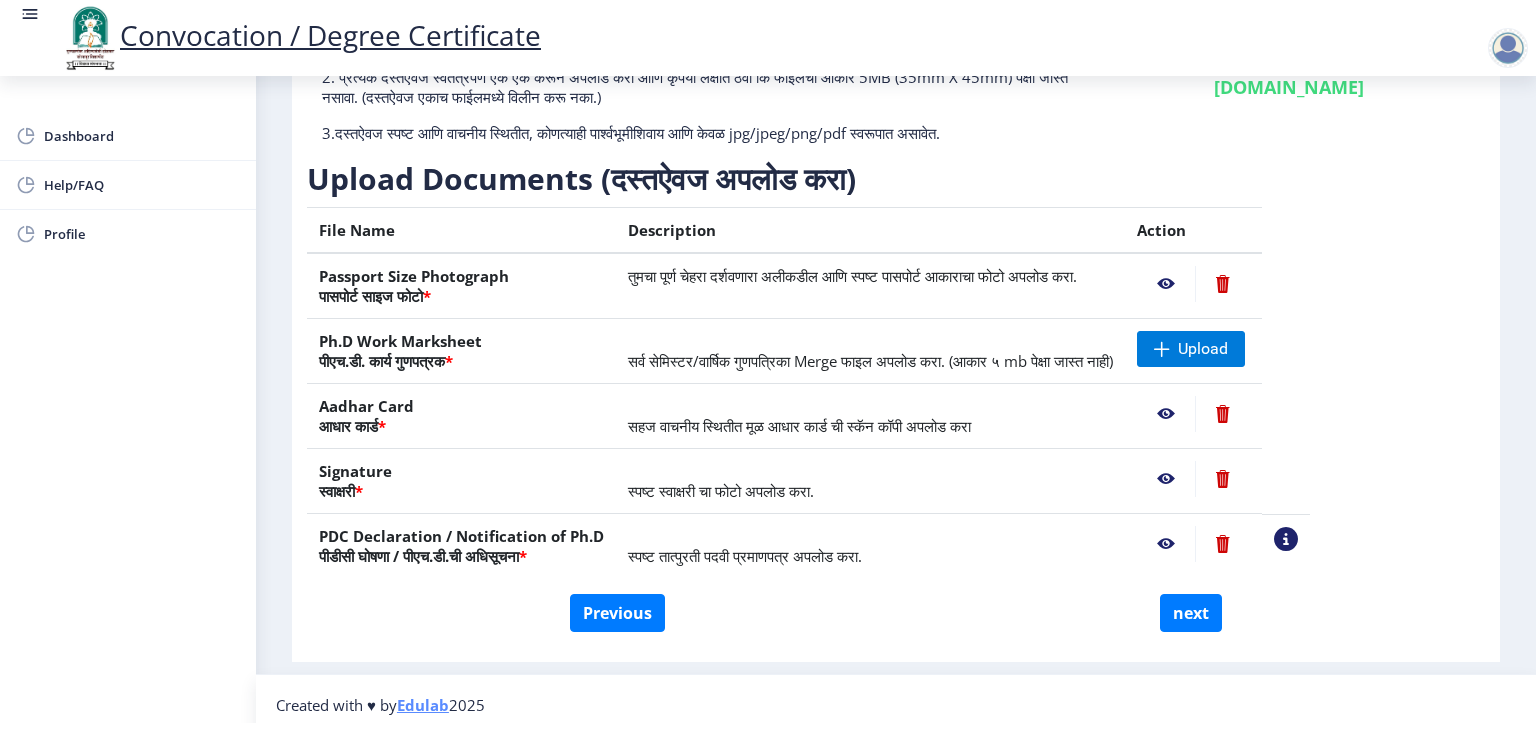 scroll, scrollTop: 210, scrollLeft: 0, axis: vertical 